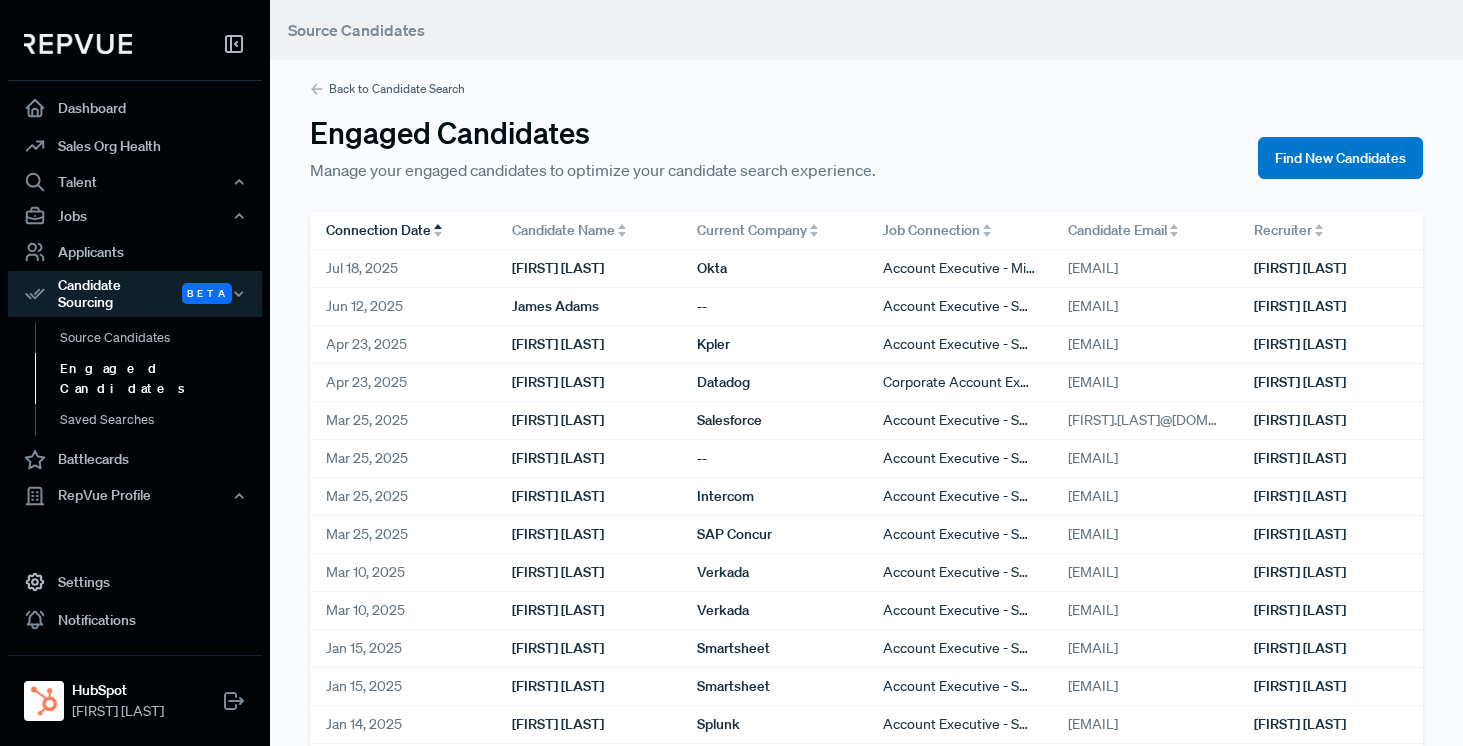 scroll, scrollTop: 0, scrollLeft: 0, axis: both 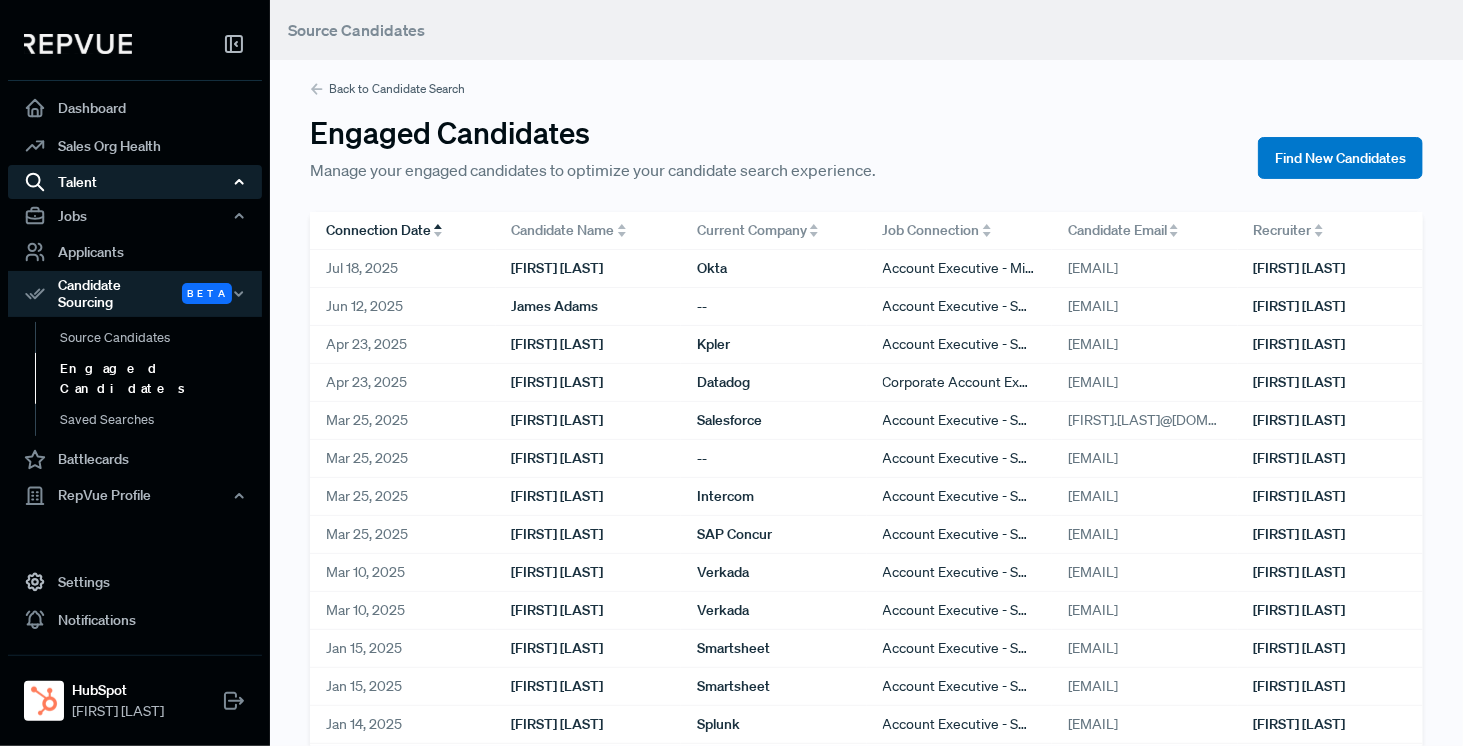 click on "Talent" at bounding box center (135, 182) 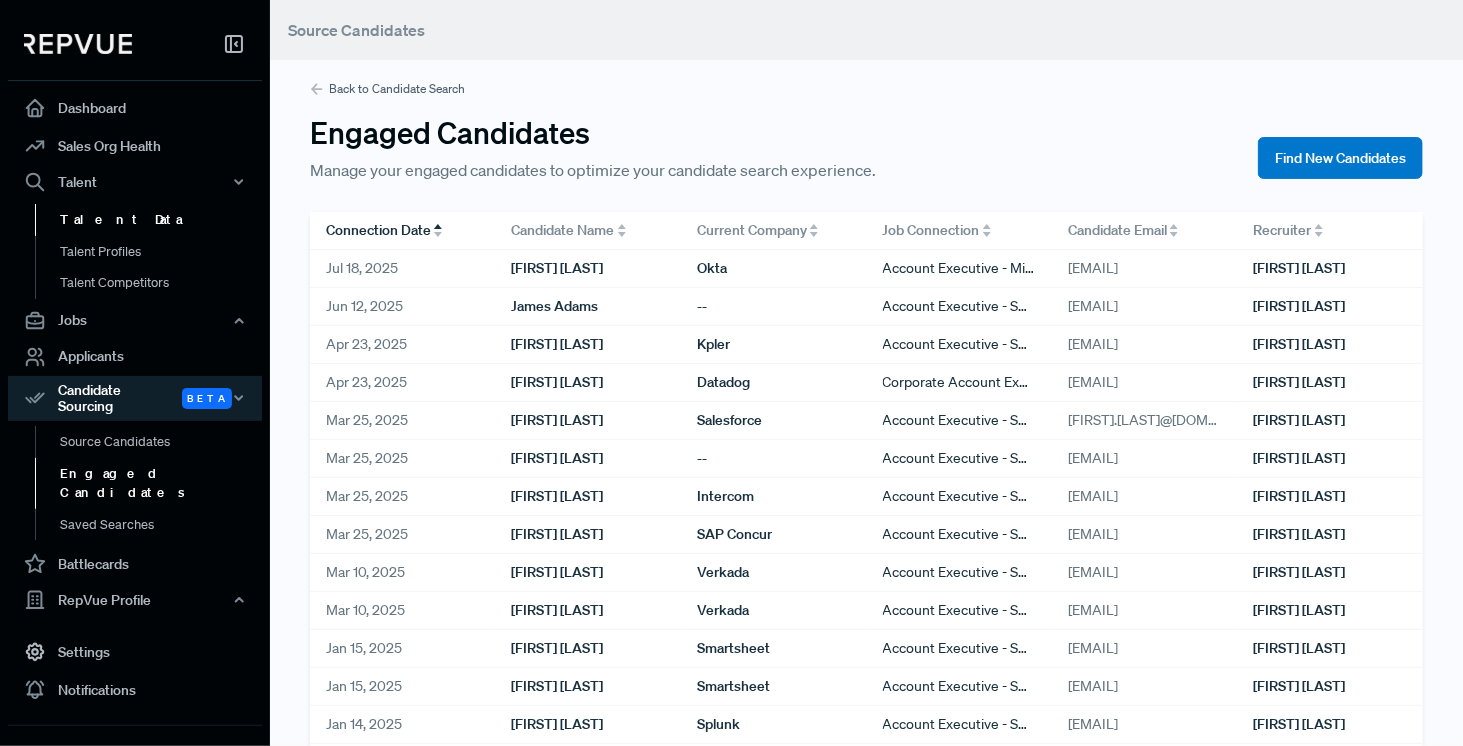 click on "Talent Data" at bounding box center [162, 220] 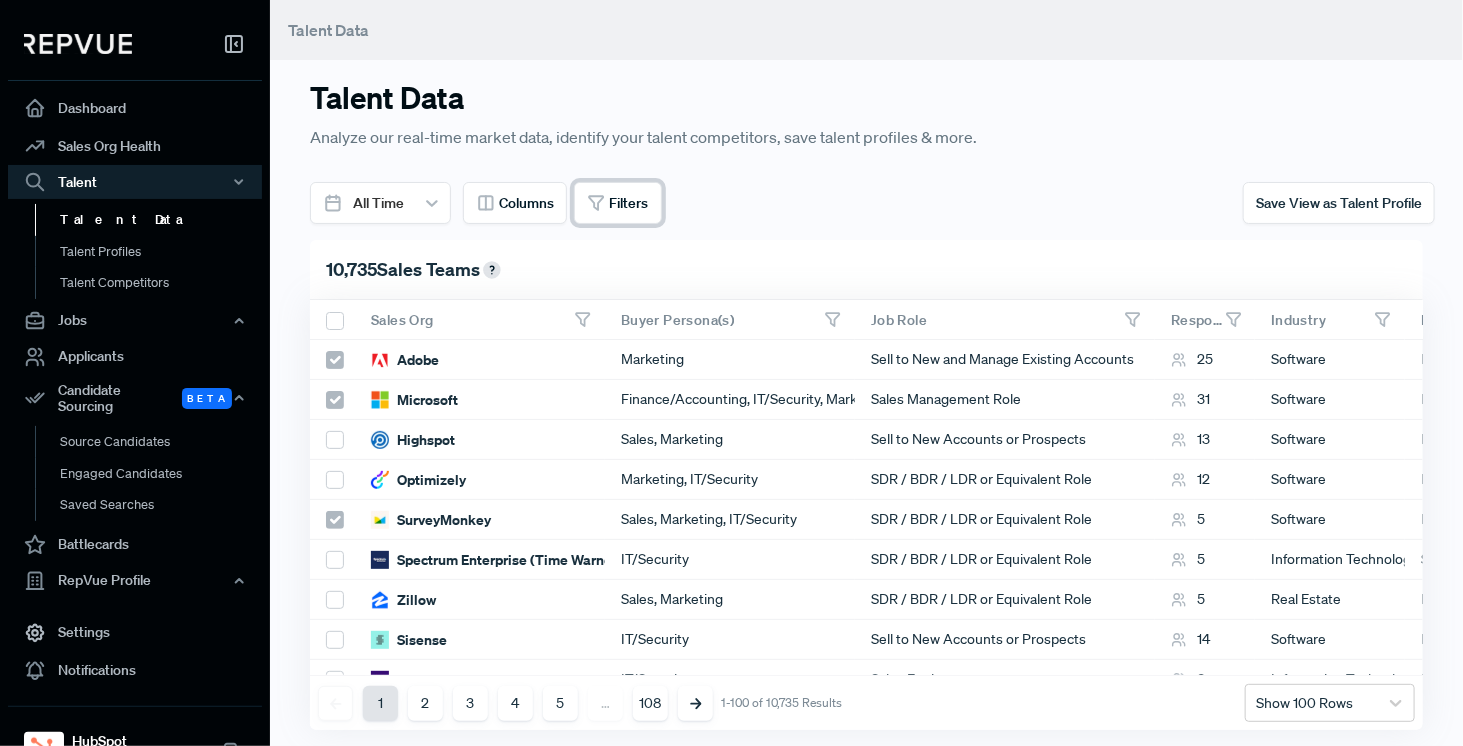 click on "Filters" at bounding box center (618, 203) 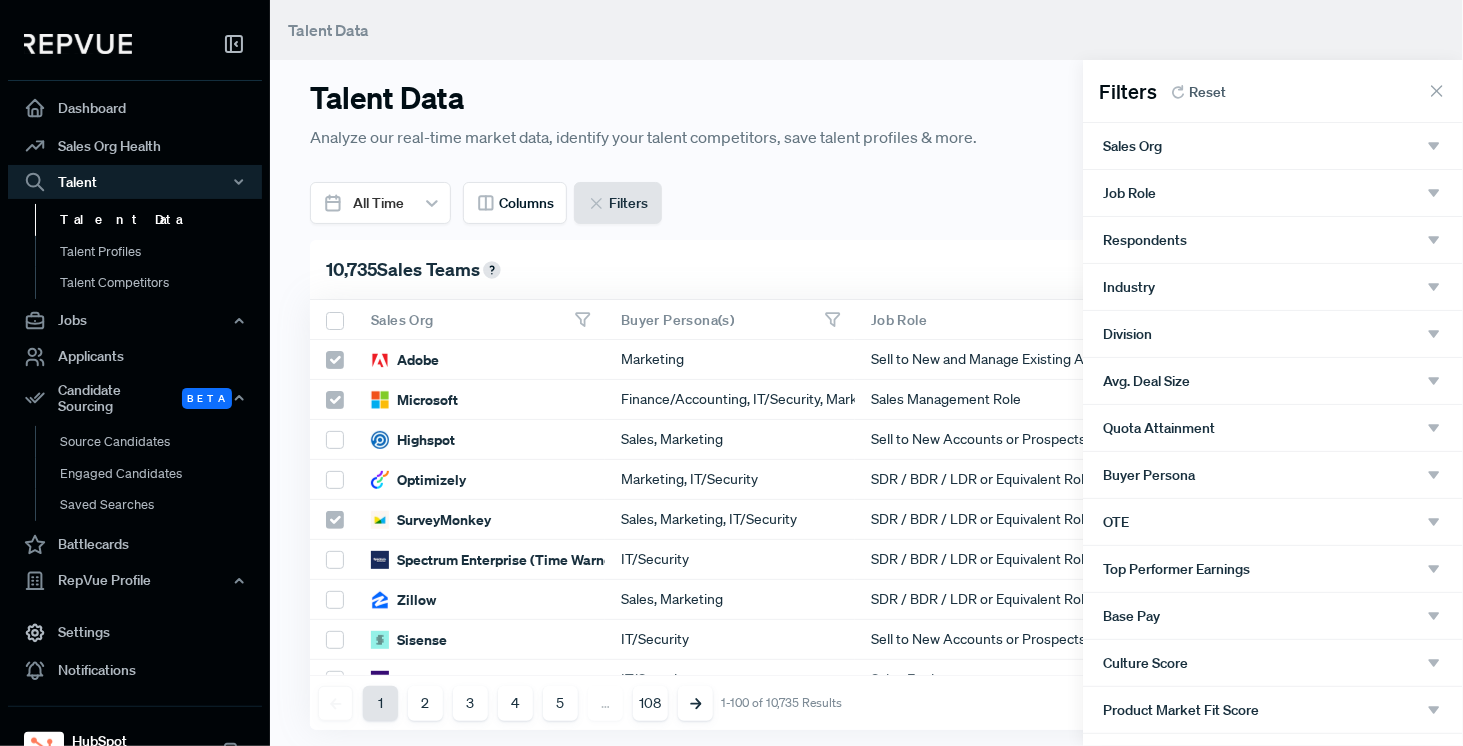 click on "Job Role" at bounding box center [1273, 193] 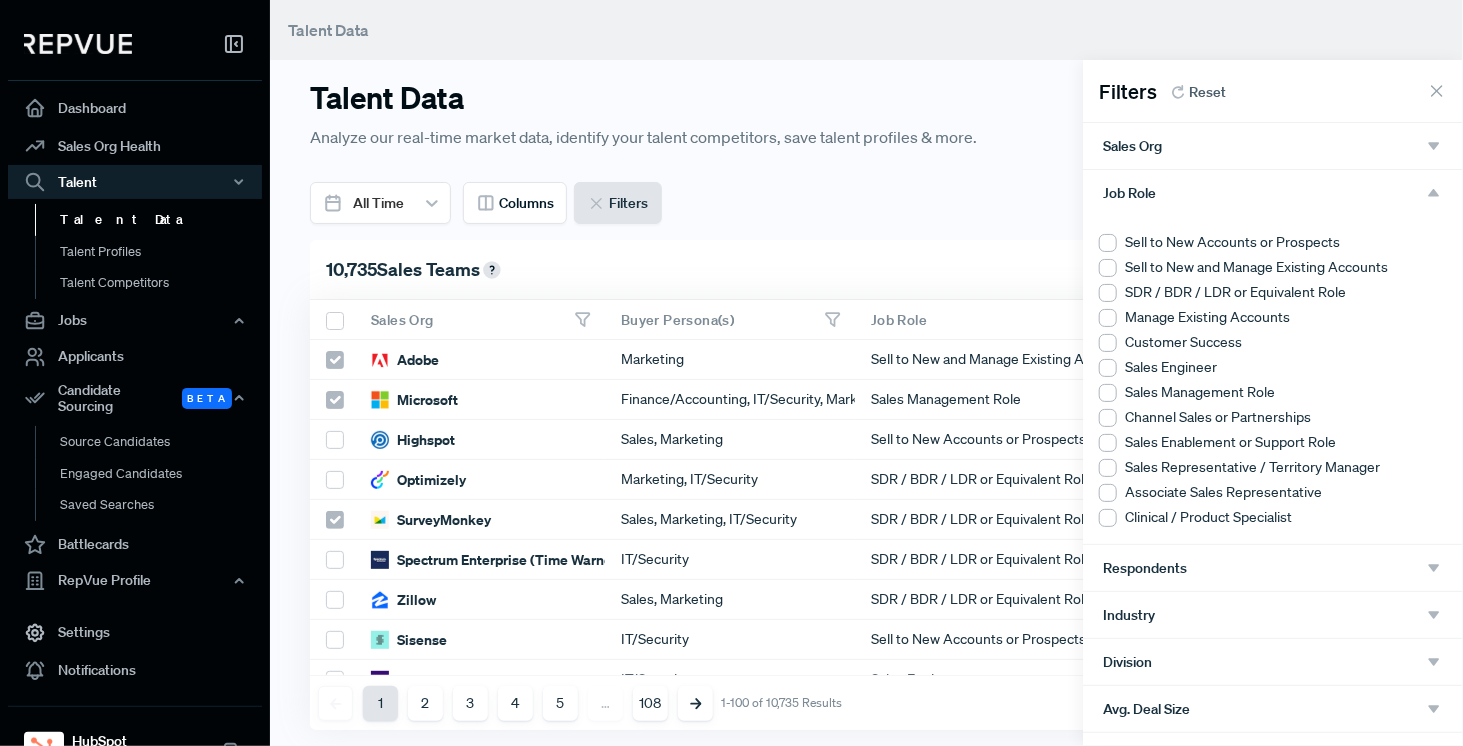 click at bounding box center [1108, 243] 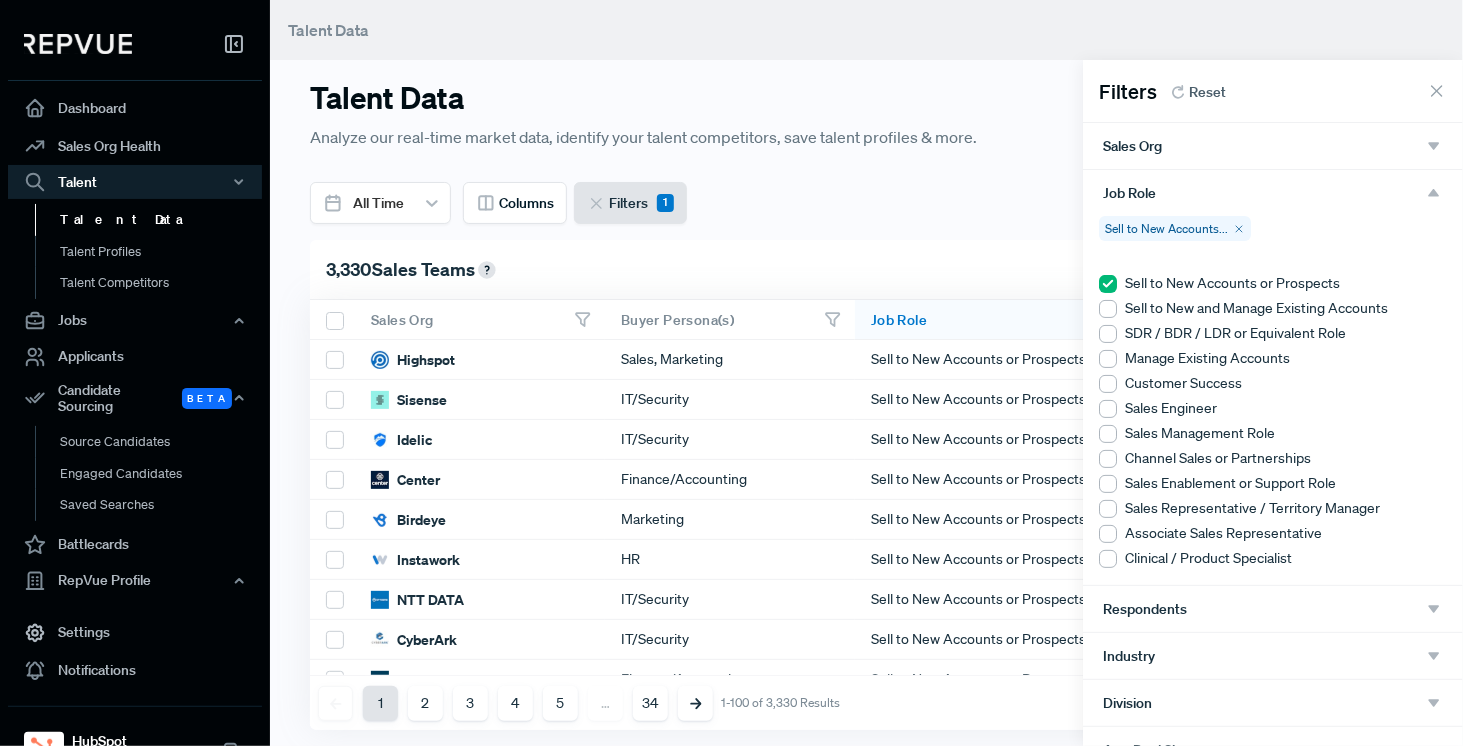 click on "Sales Org" at bounding box center [1273, 146] 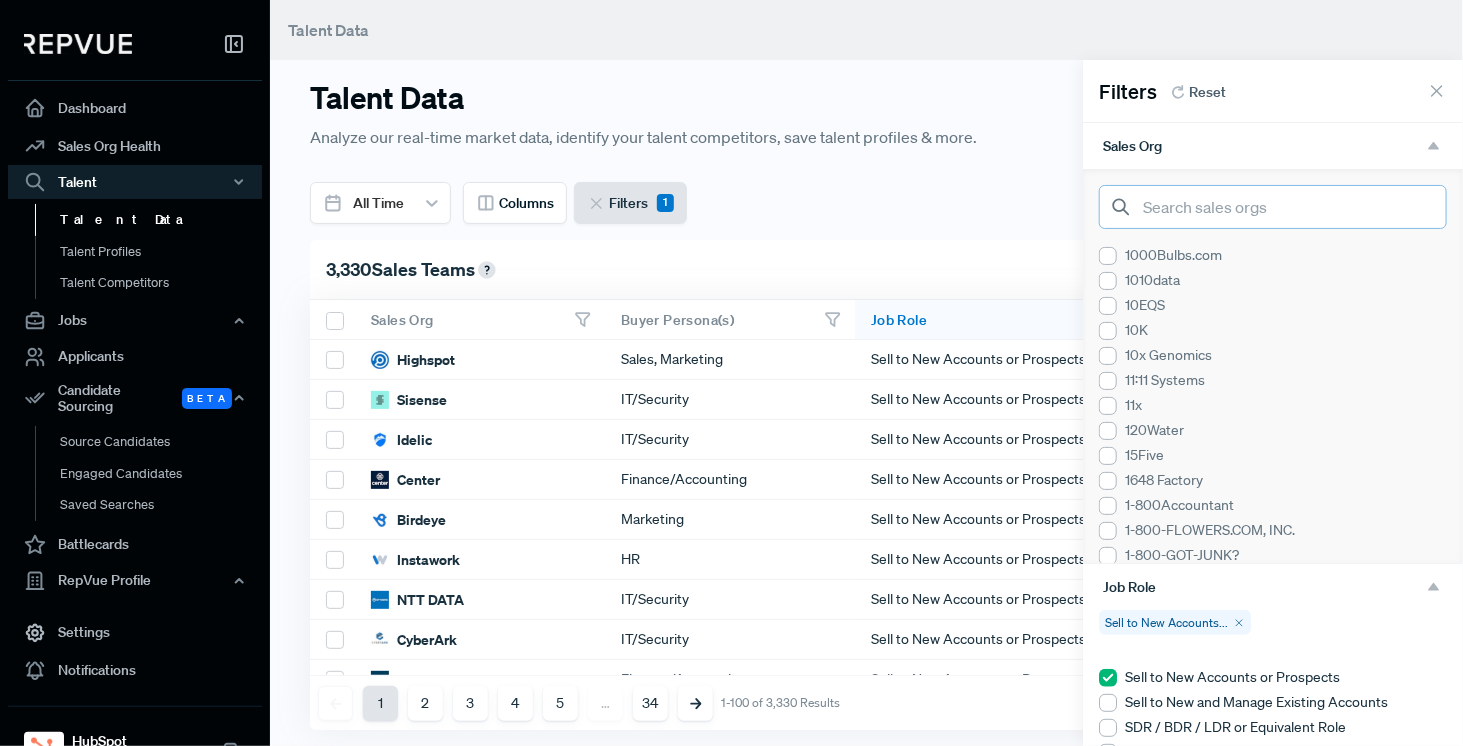 click at bounding box center (1273, 207) 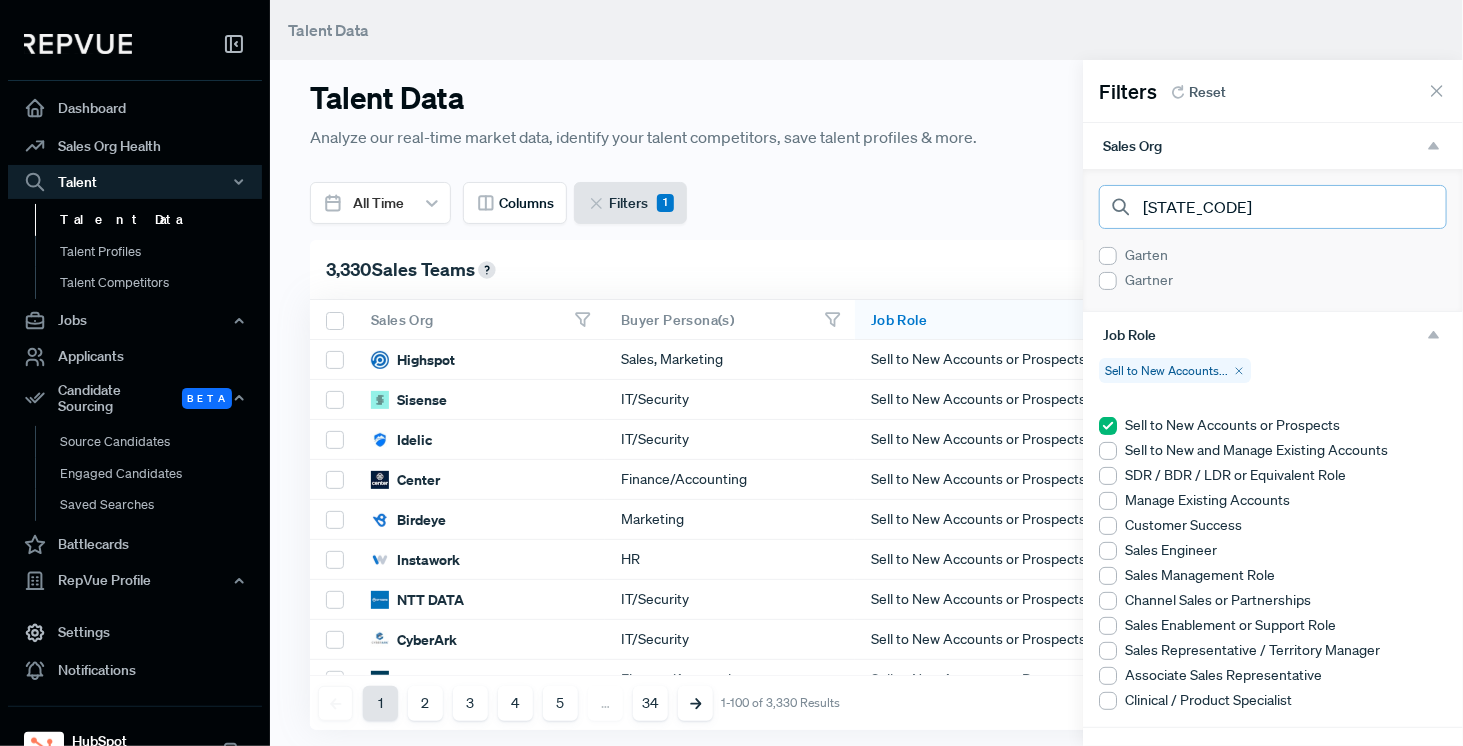 type on "[STATE_CODE]" 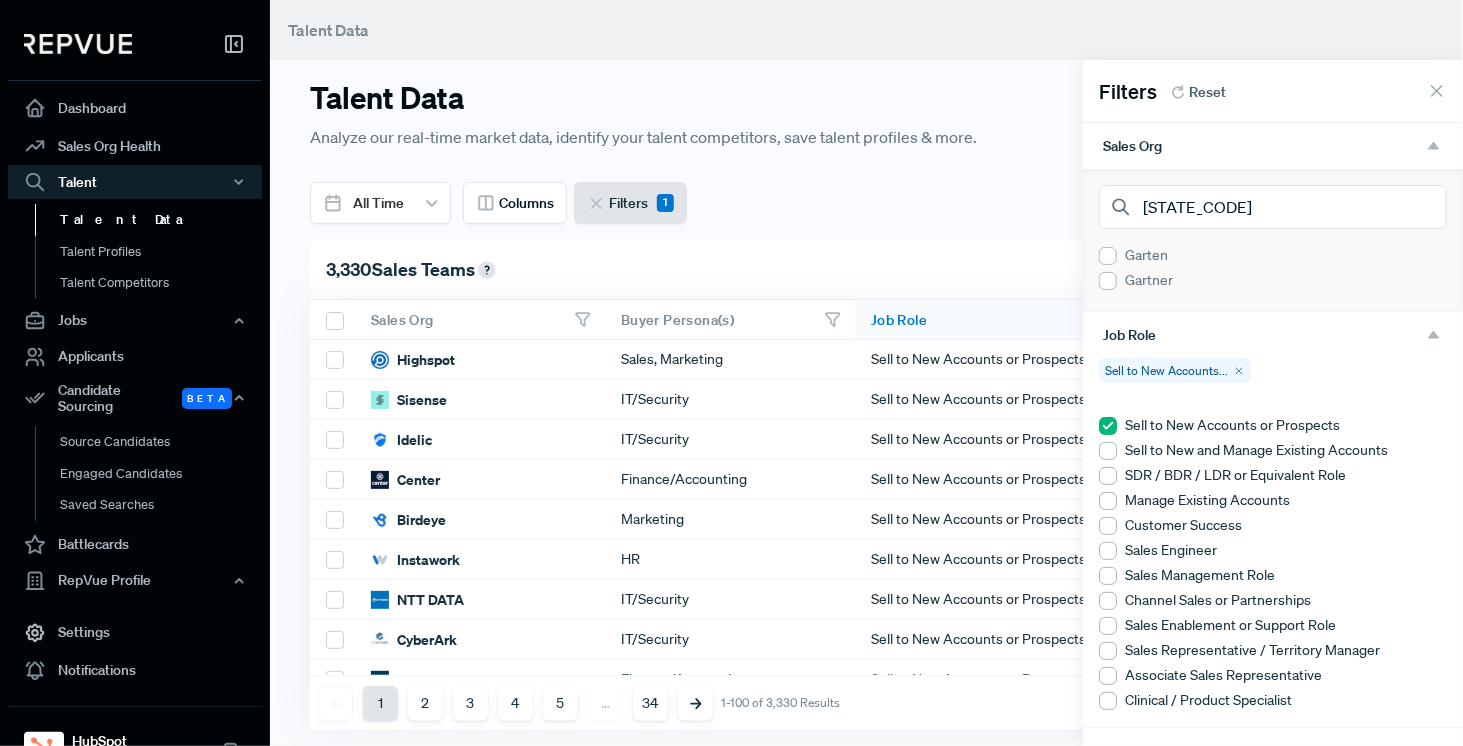 click on "Gartner" at bounding box center (1273, 280) 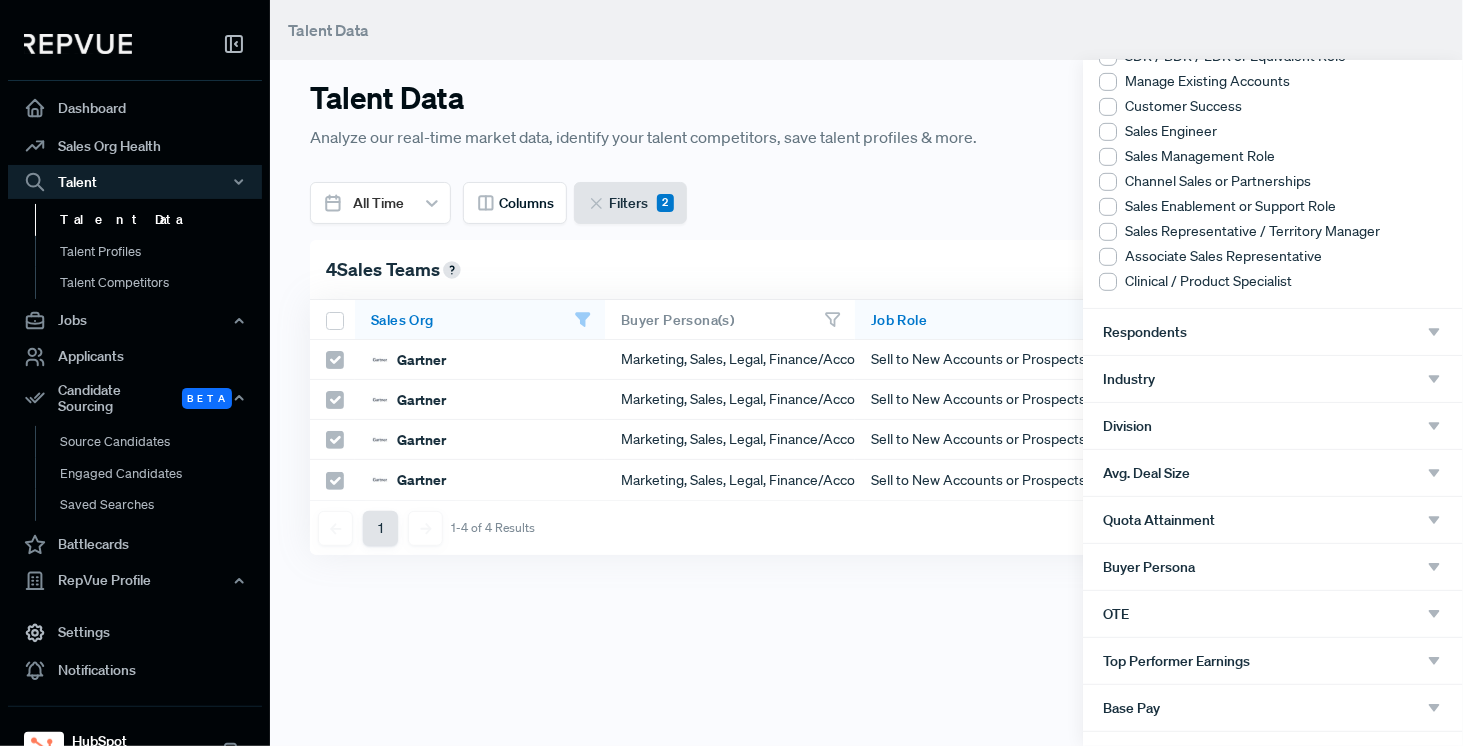 scroll, scrollTop: 500, scrollLeft: 0, axis: vertical 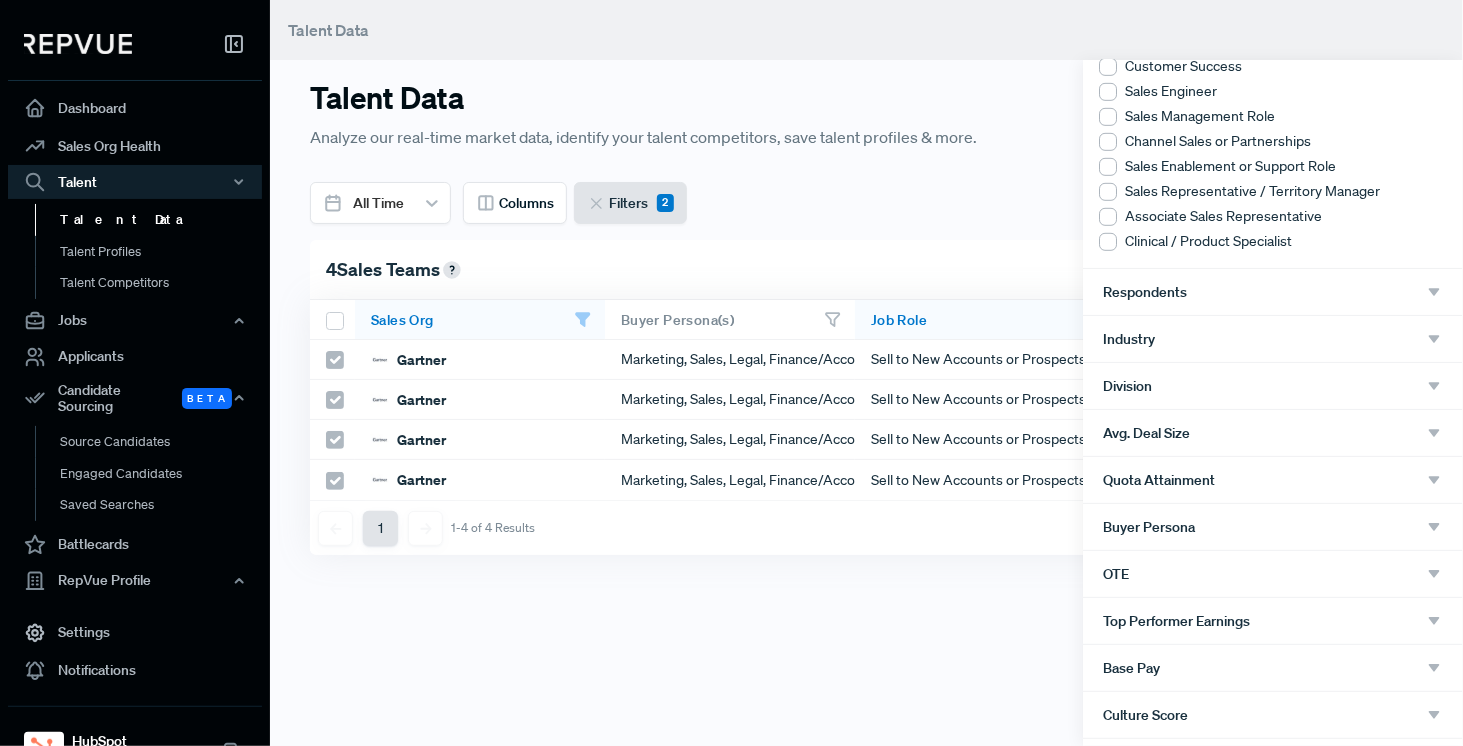 click at bounding box center [731, 373] 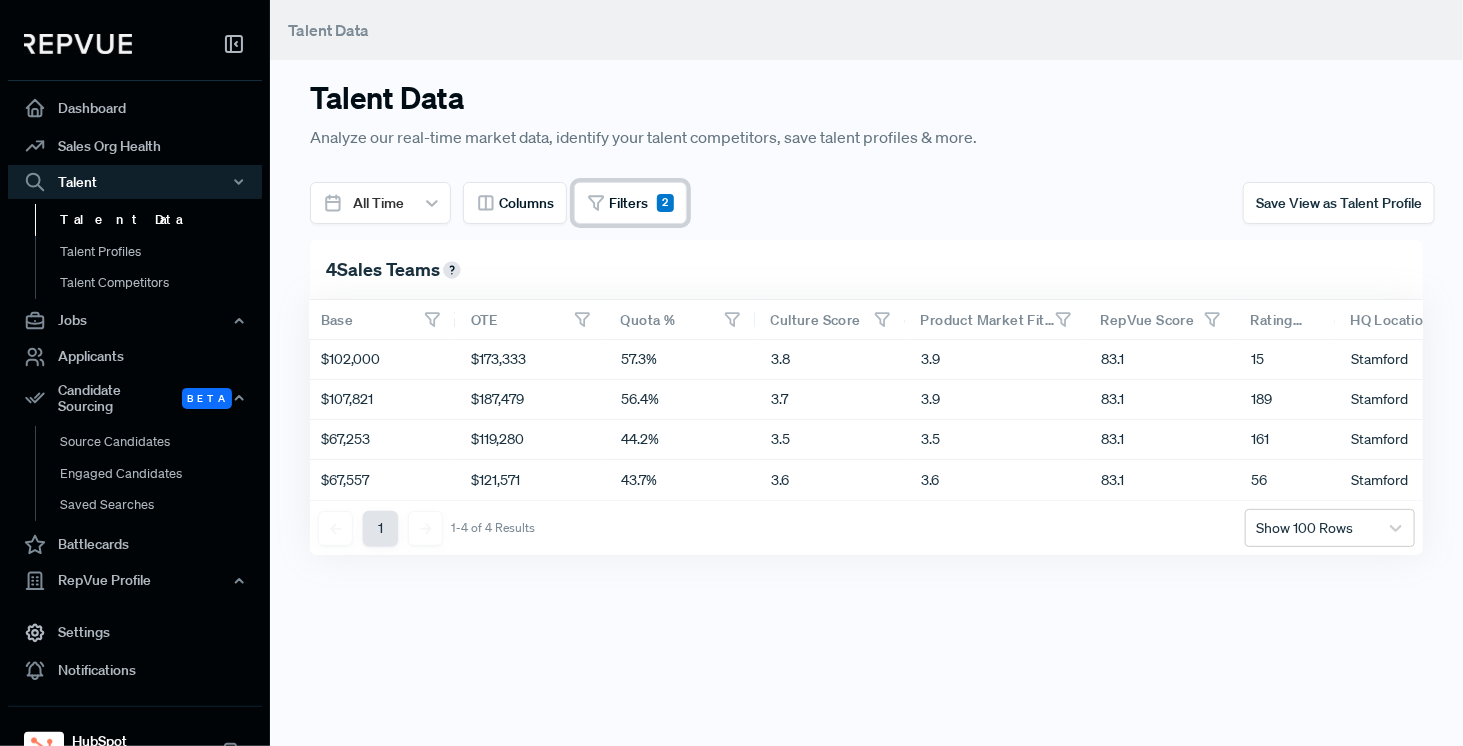 scroll, scrollTop: 0, scrollLeft: 1561, axis: horizontal 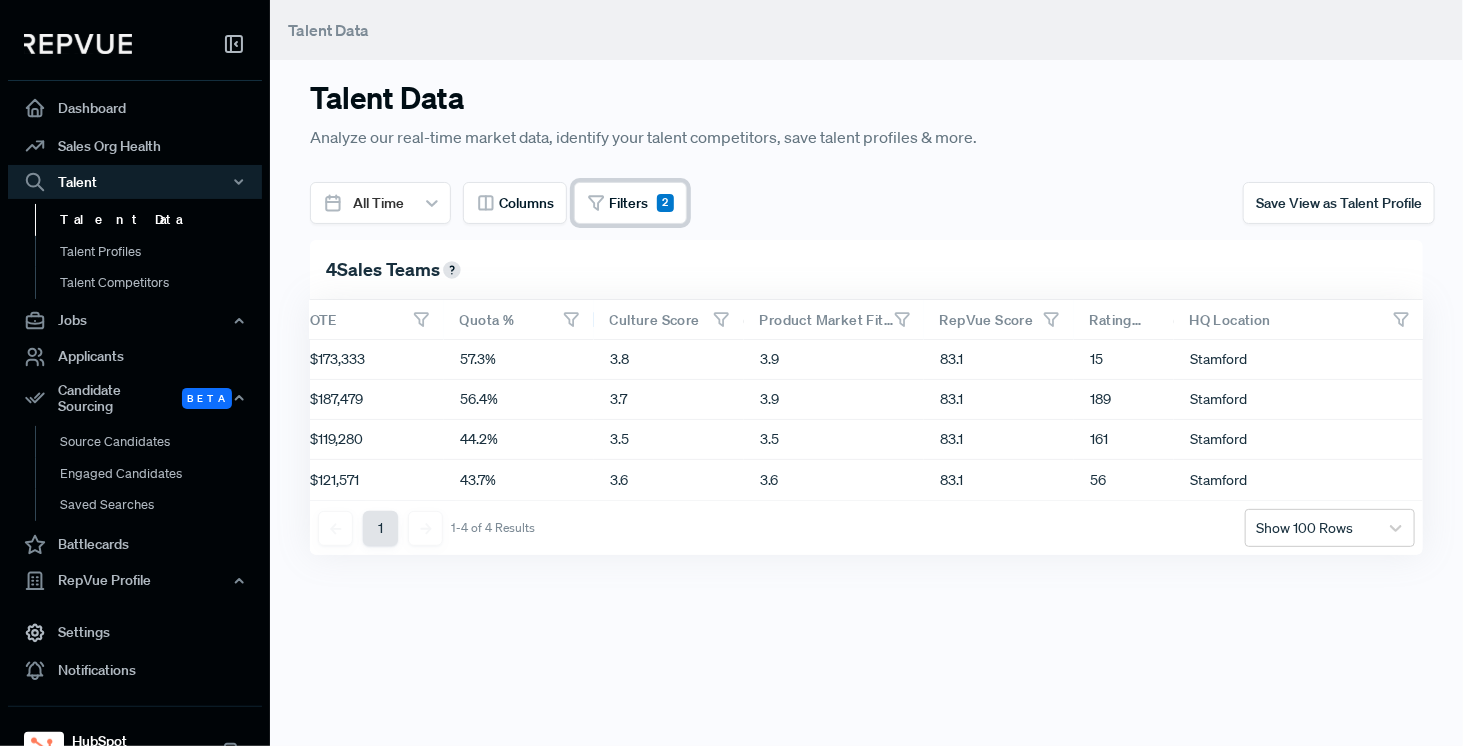 click on "Filters" at bounding box center [629, 203] 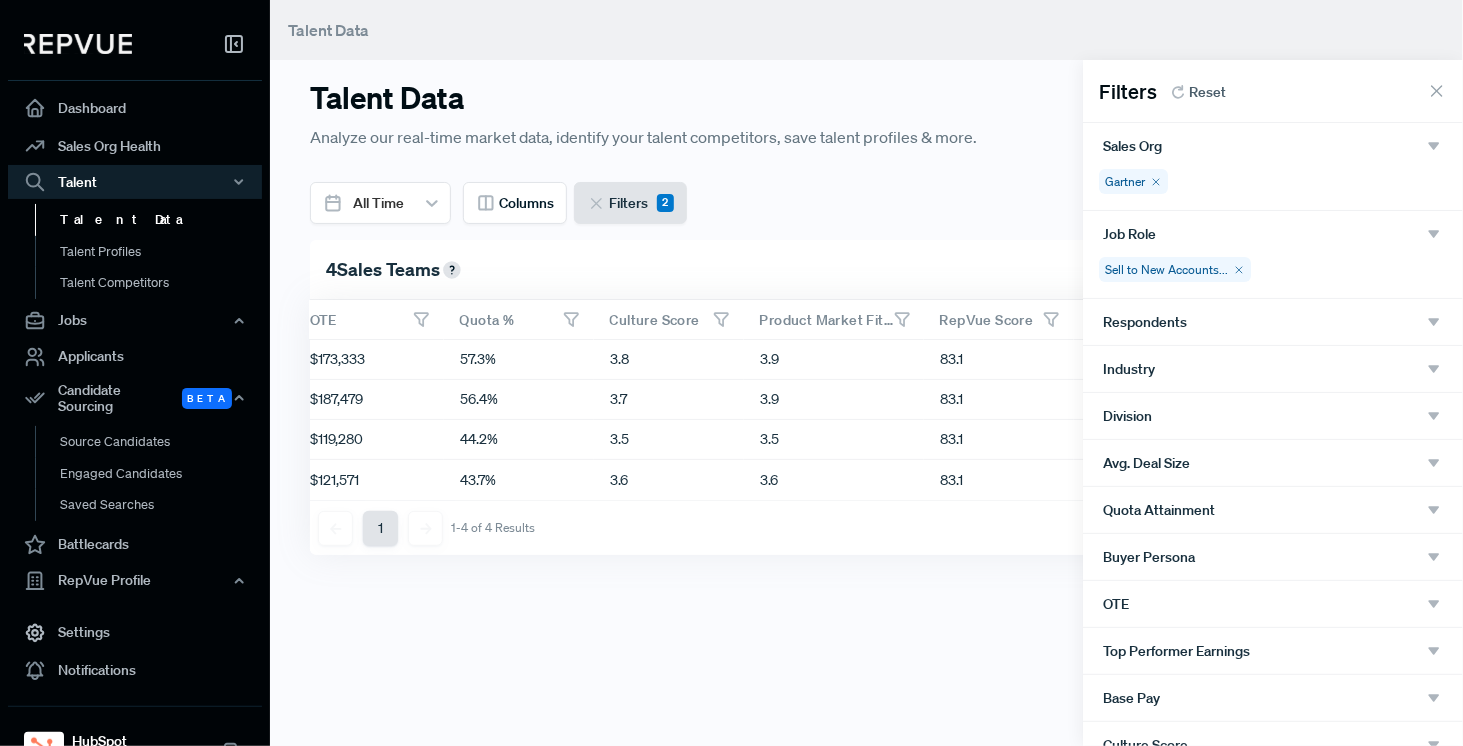 click on "Division" at bounding box center [1273, 416] 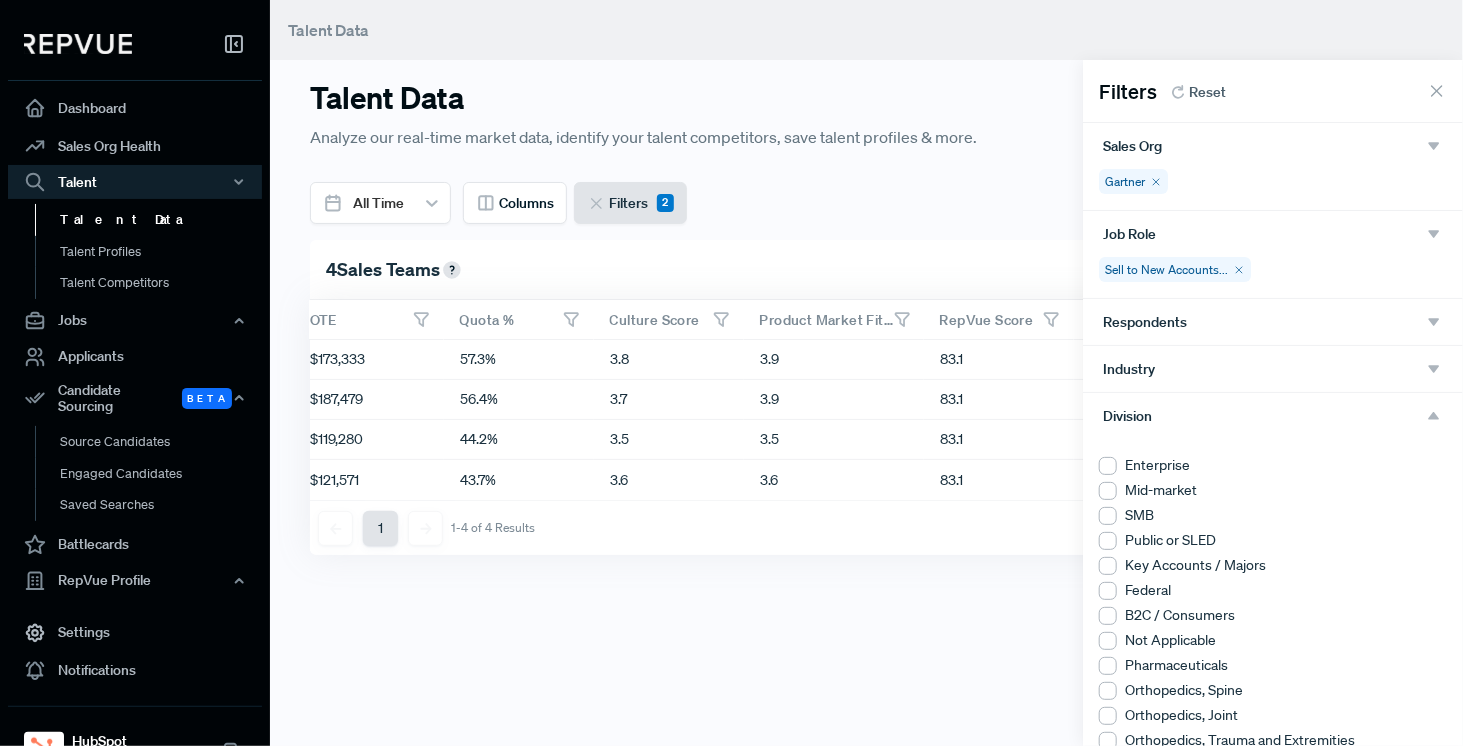 click at bounding box center [1108, 466] 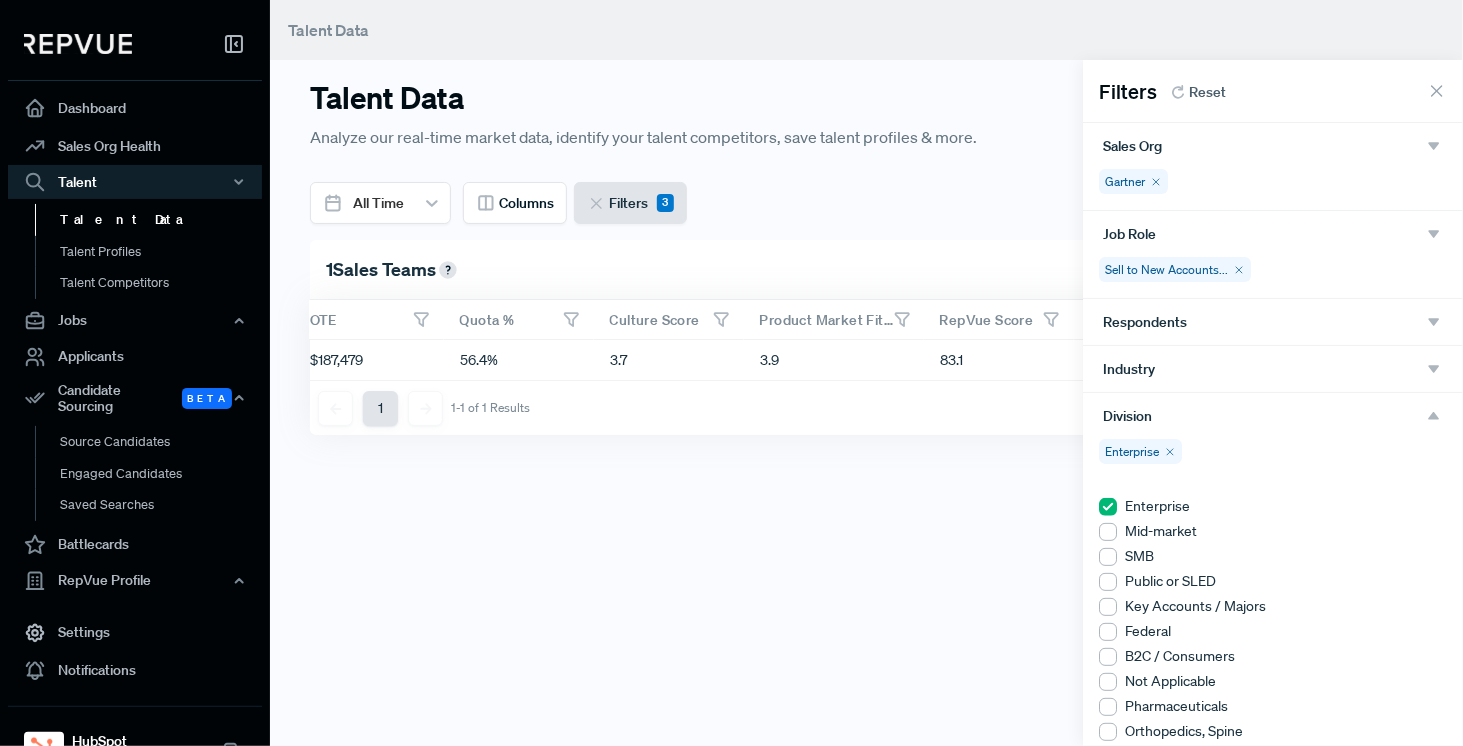 click at bounding box center [731, 373] 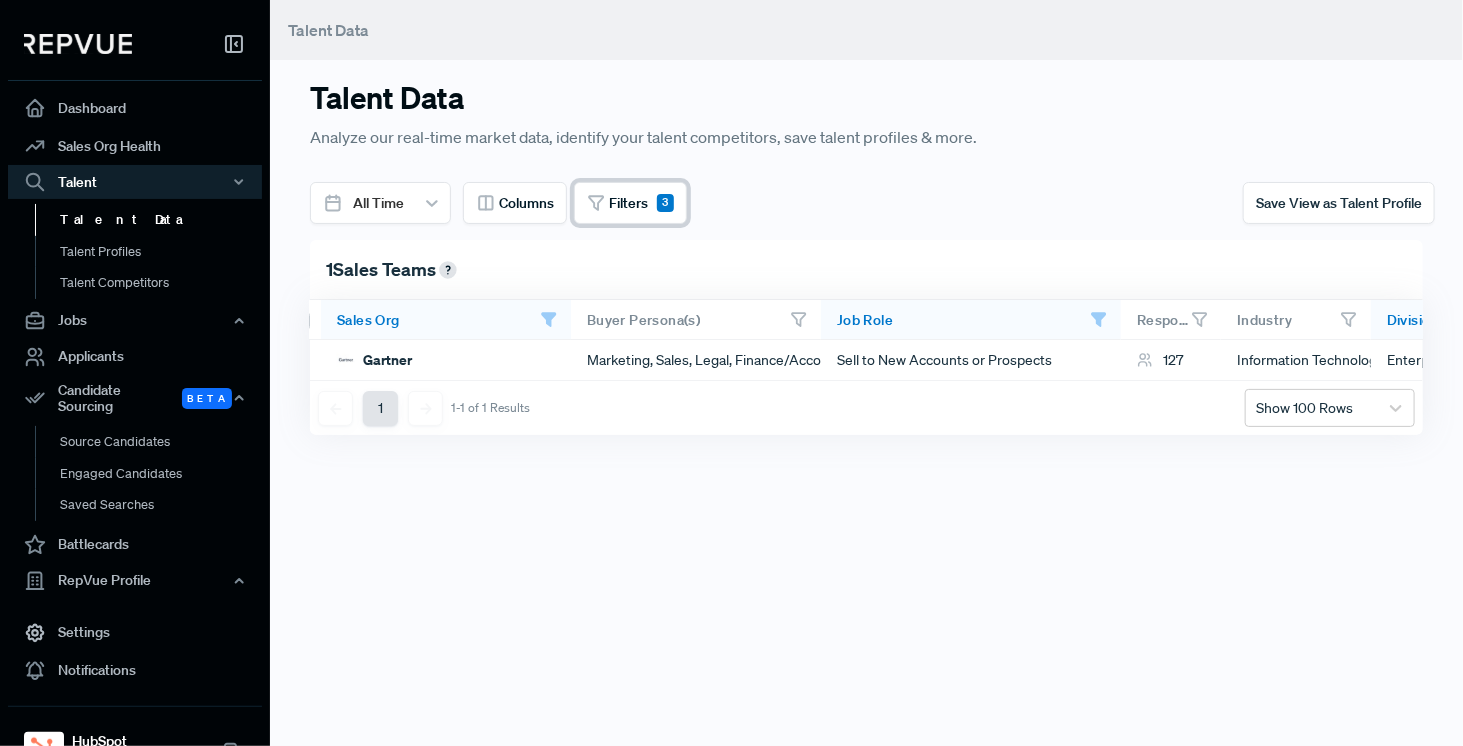scroll, scrollTop: 0, scrollLeft: 0, axis: both 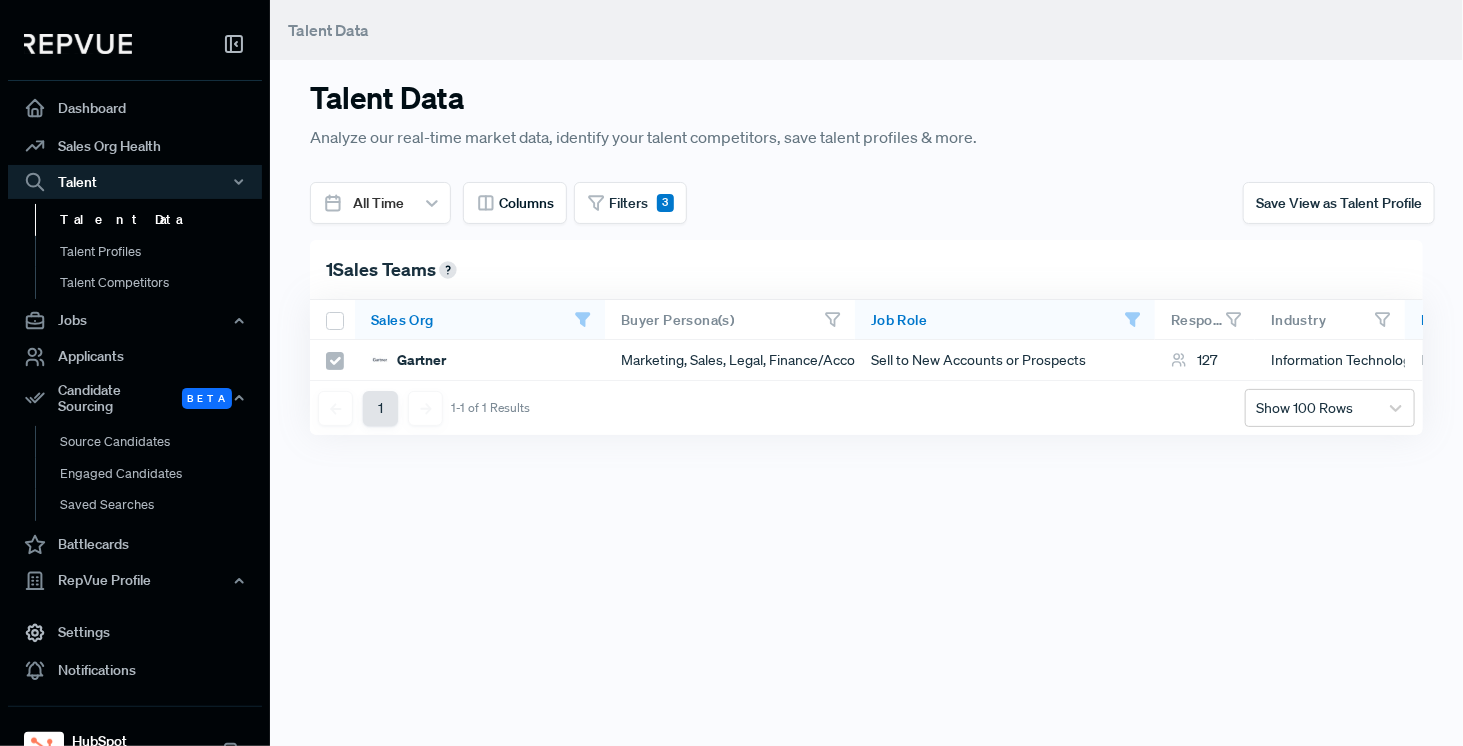 click on "Talent Data Analyze our real-time market data, identify your talent competitors, save talent profiles & more. All Time Columns Filters 3 Save View as Talent Profile 1 Sales Teams Sales Org Buyer Persona(s) Job RoleRespondents Industry Division Avg. Deal Size Base OTE Quota % Culture Score Product Market Fit Score RepVue Score Ratings Count HQ Location Gartner Marketing, Sales, Legal, Finance/Accounting, HR, IT/Security Sell to New Accounts or Prospects 127 Information Technology and Services Enterprise $97,345 $107,821 $187,479 56.4% 3.7 3.9 83.1 189 [CITY] 1 1-1 of 1 Results Show 100 Rows" at bounding box center [866, 373] 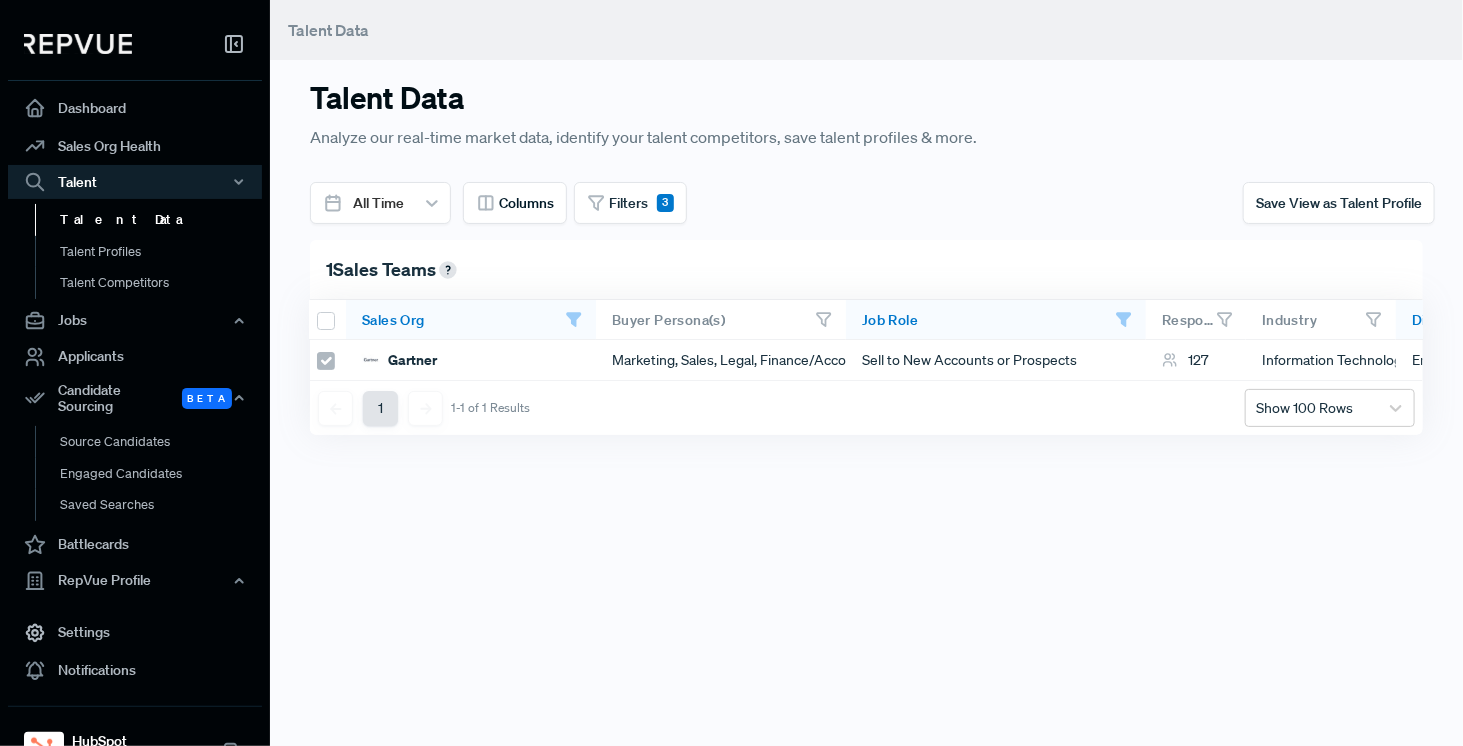 scroll, scrollTop: 0, scrollLeft: 8, axis: horizontal 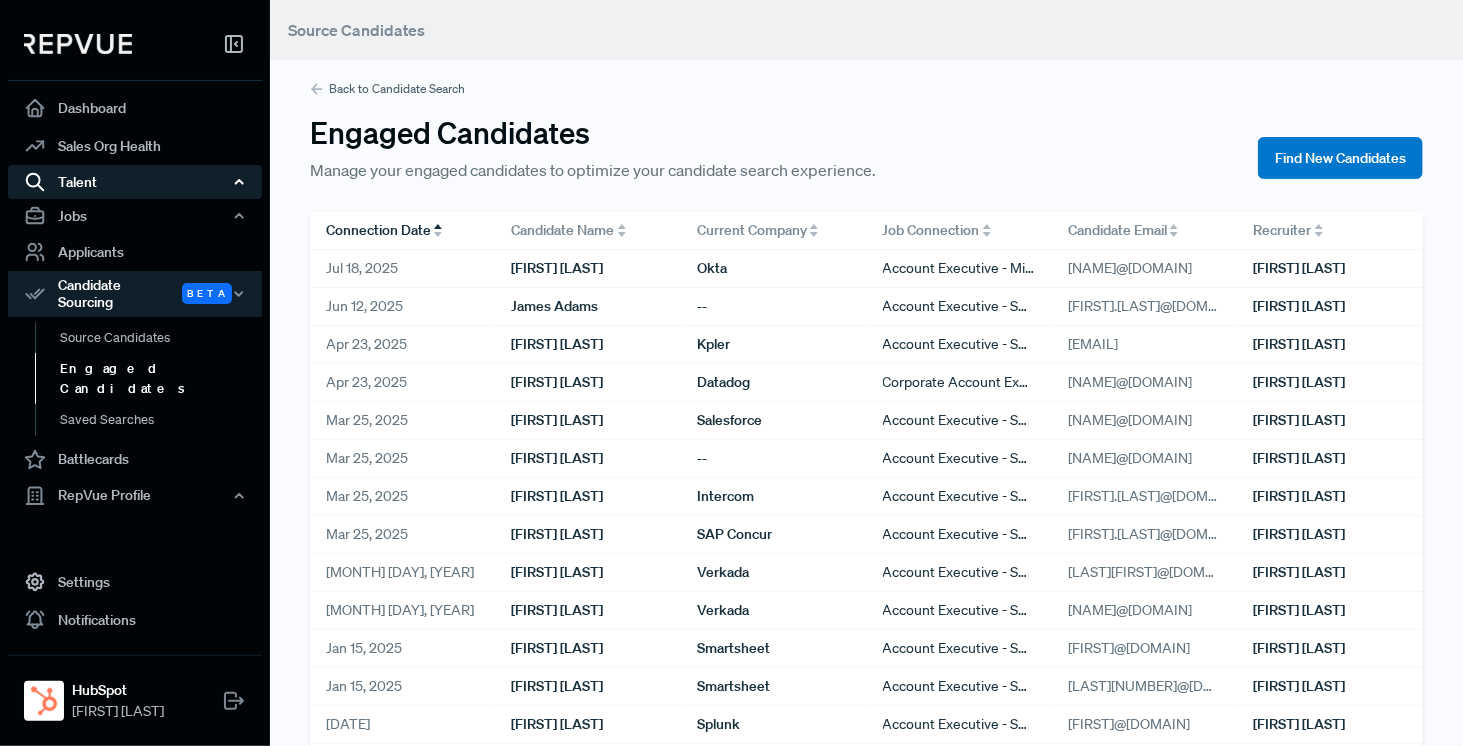 click on "Talent" at bounding box center [135, 182] 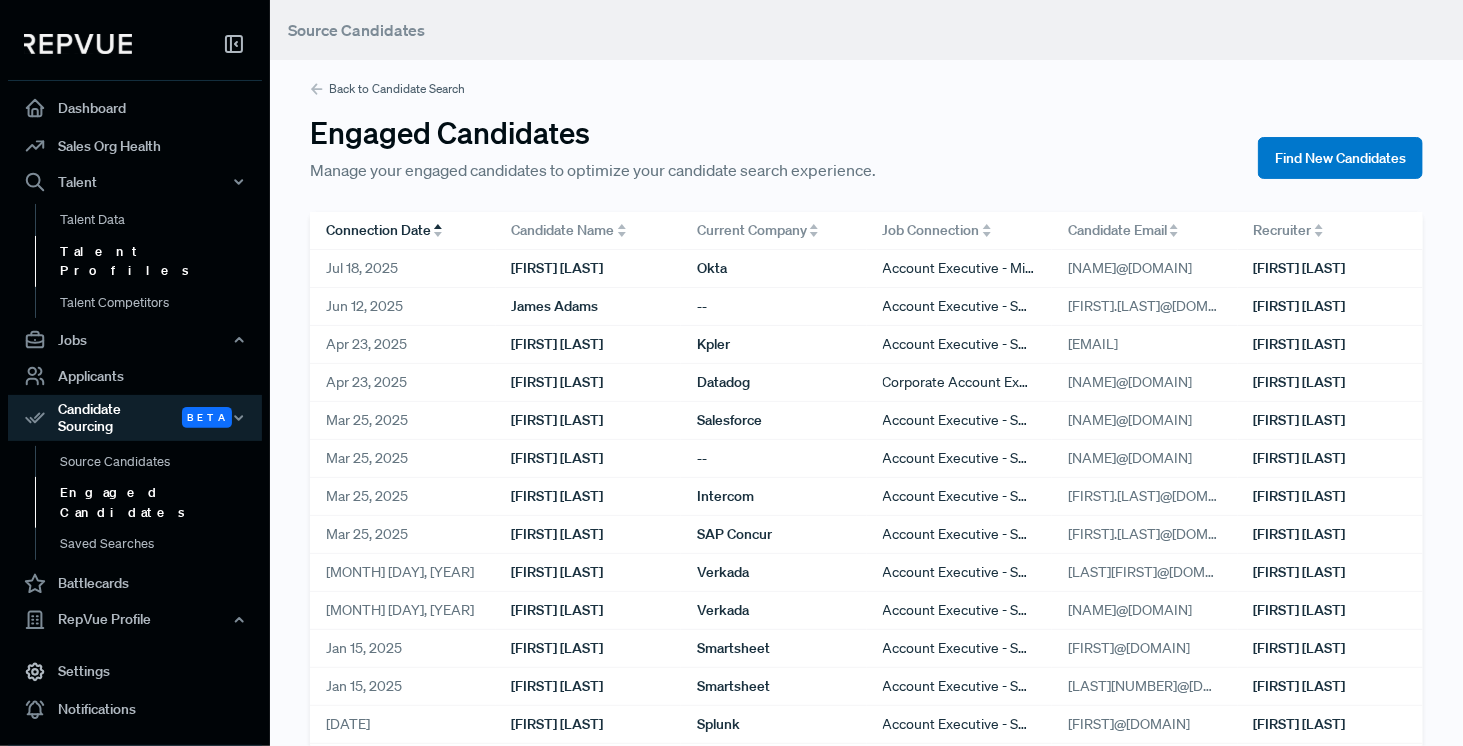 click on "Talent Profiles" at bounding box center [162, 261] 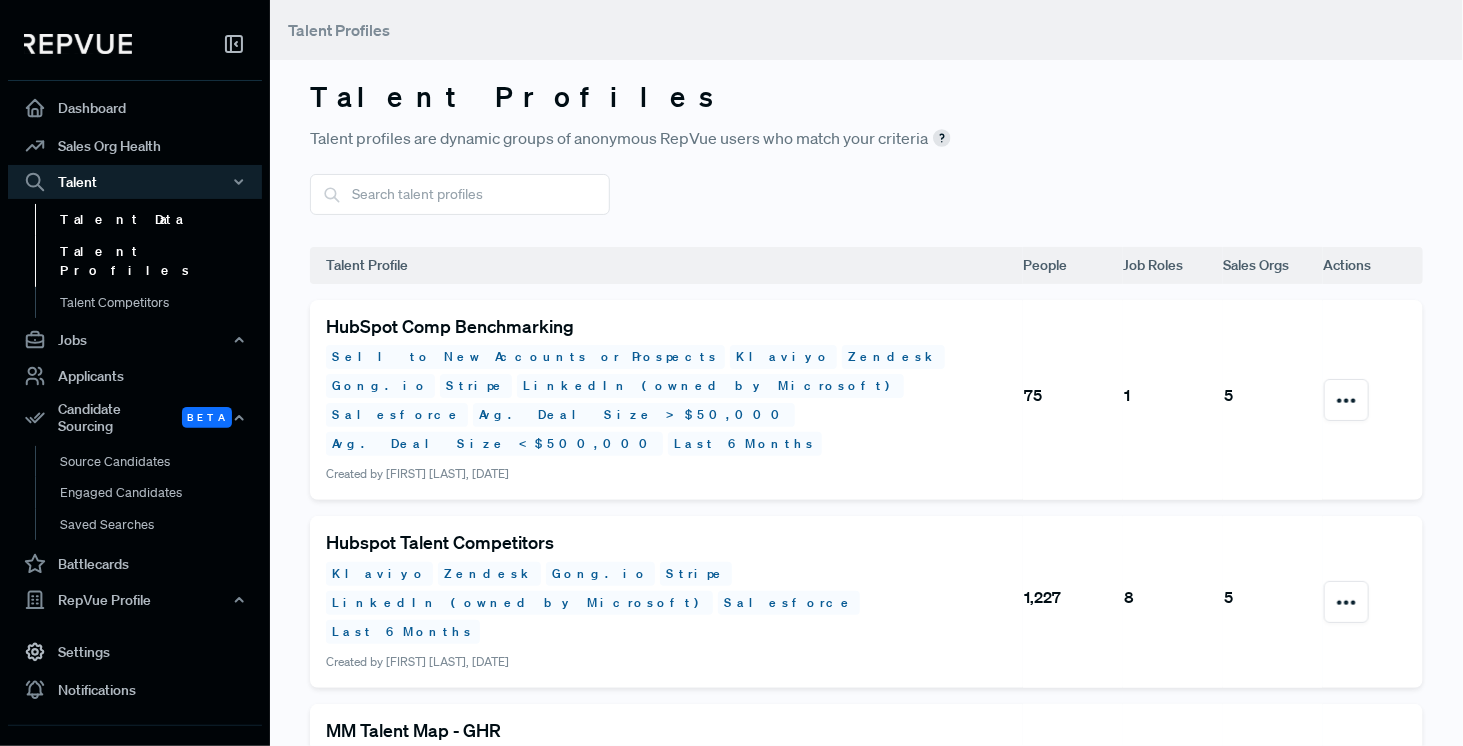 click on "Talent Data" at bounding box center [162, 220] 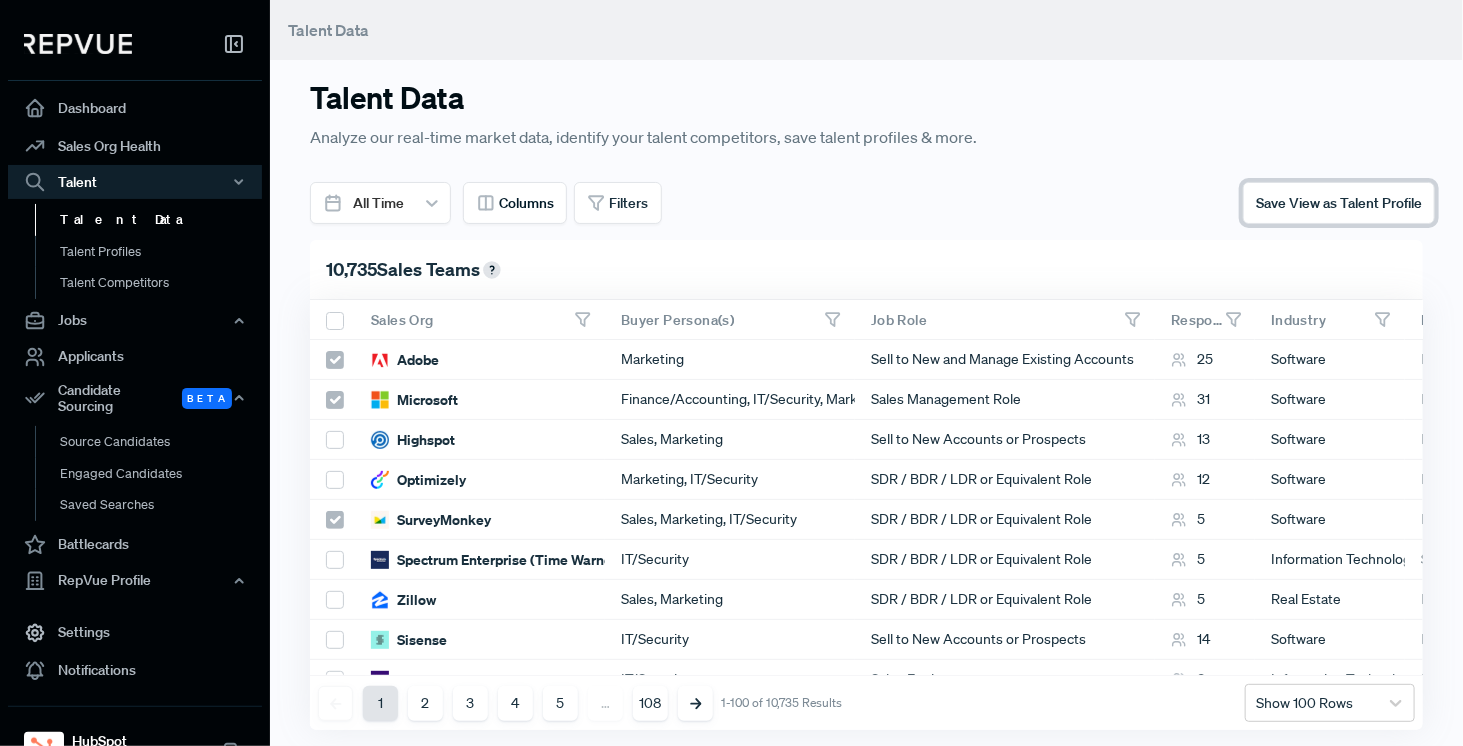 click on "Save View as Talent Profile" at bounding box center [1339, 203] 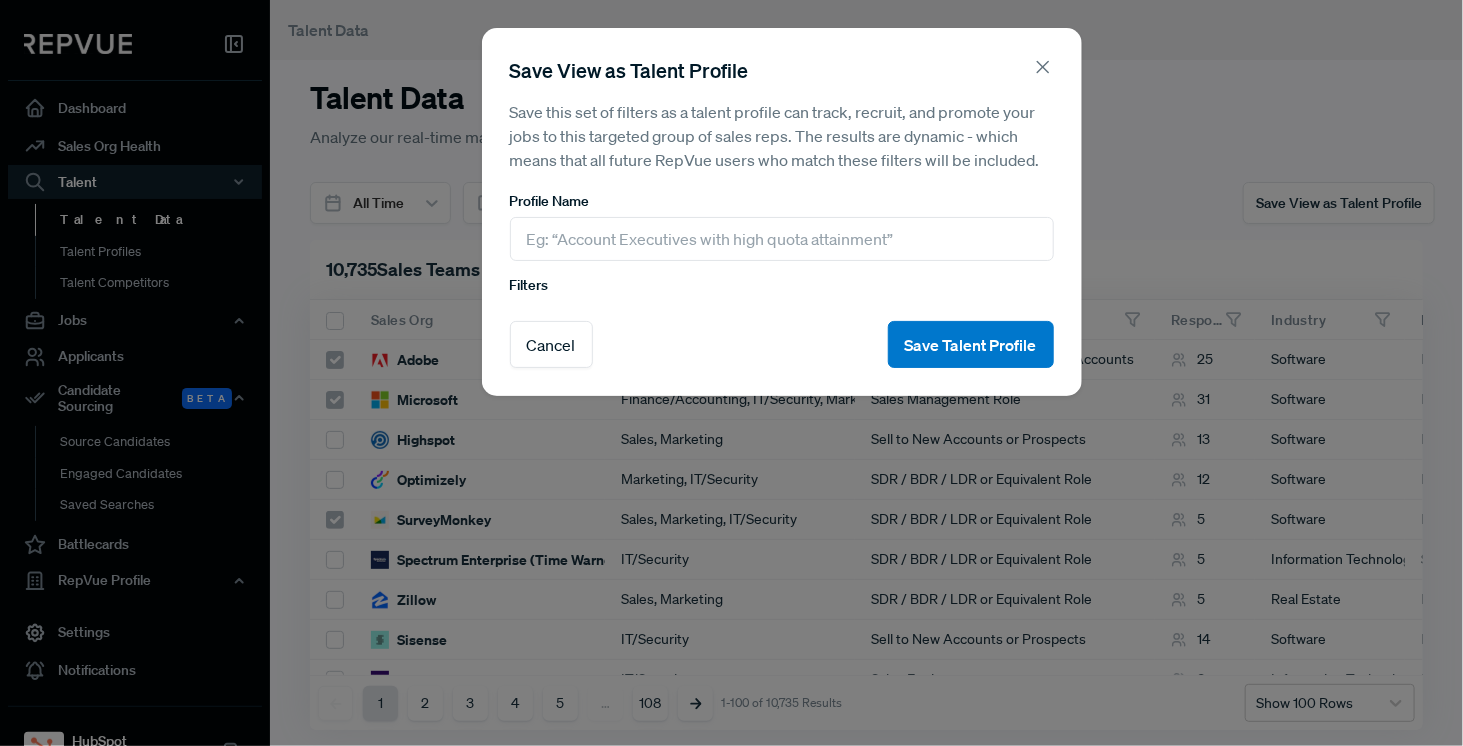 click on "Save View as Talent Profile" at bounding box center [782, 78] 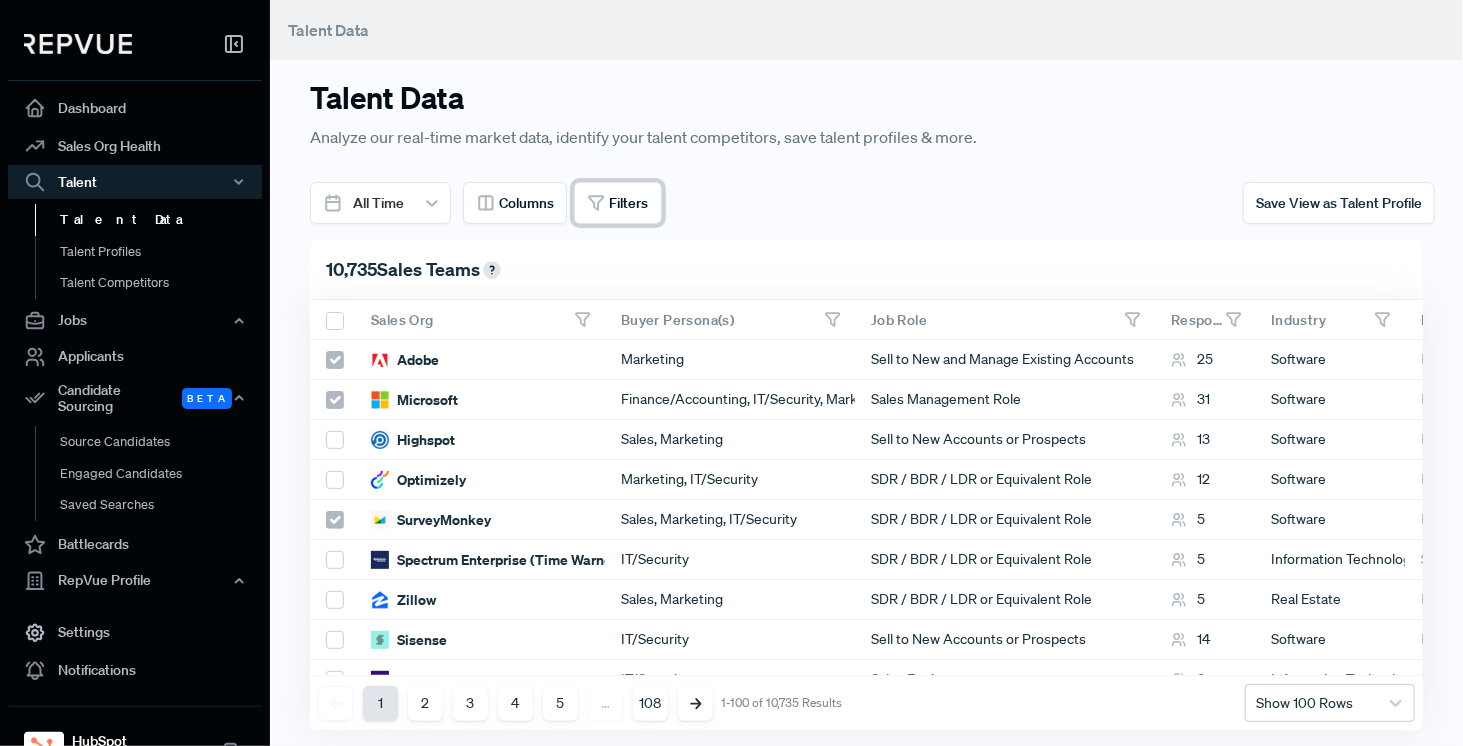click on "Filters" at bounding box center [629, 203] 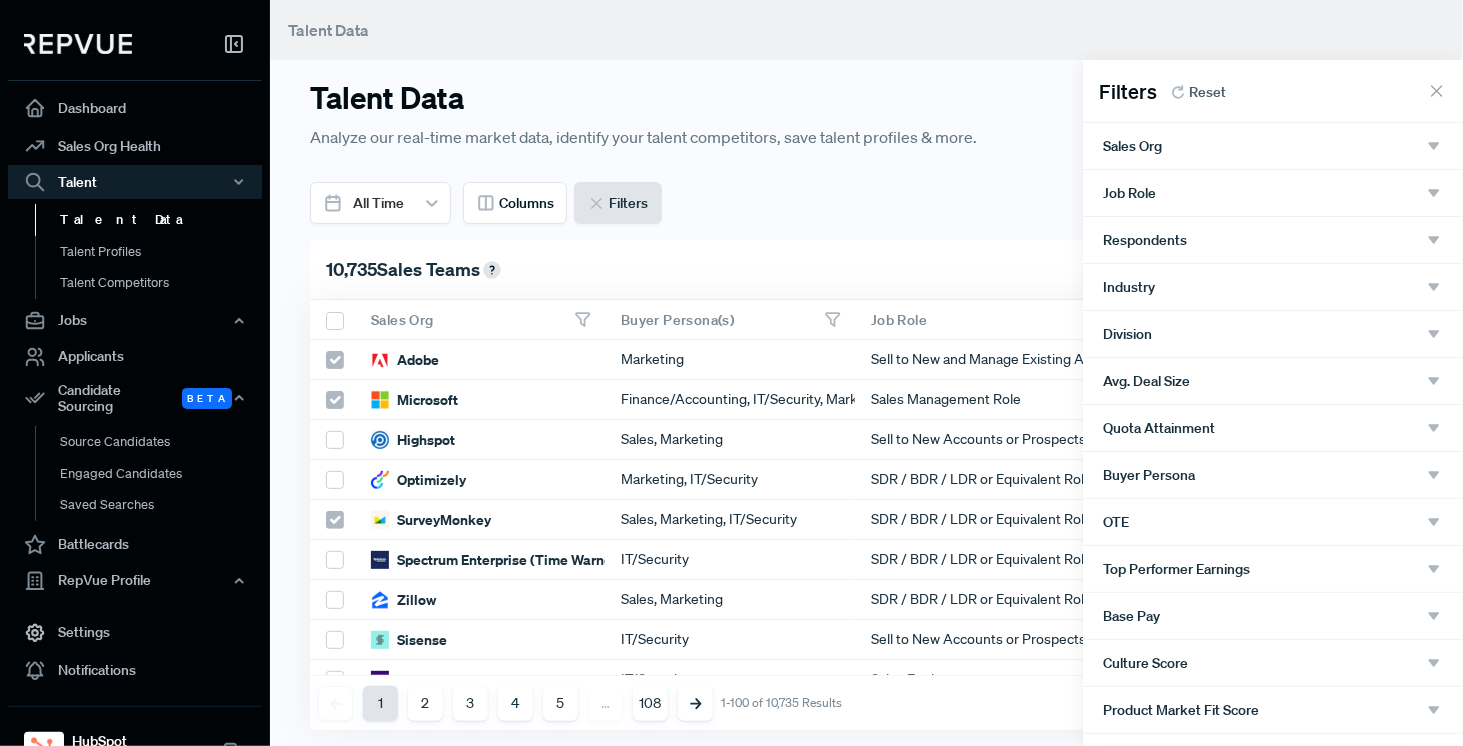 click on "Sales Org" at bounding box center [1273, 146] 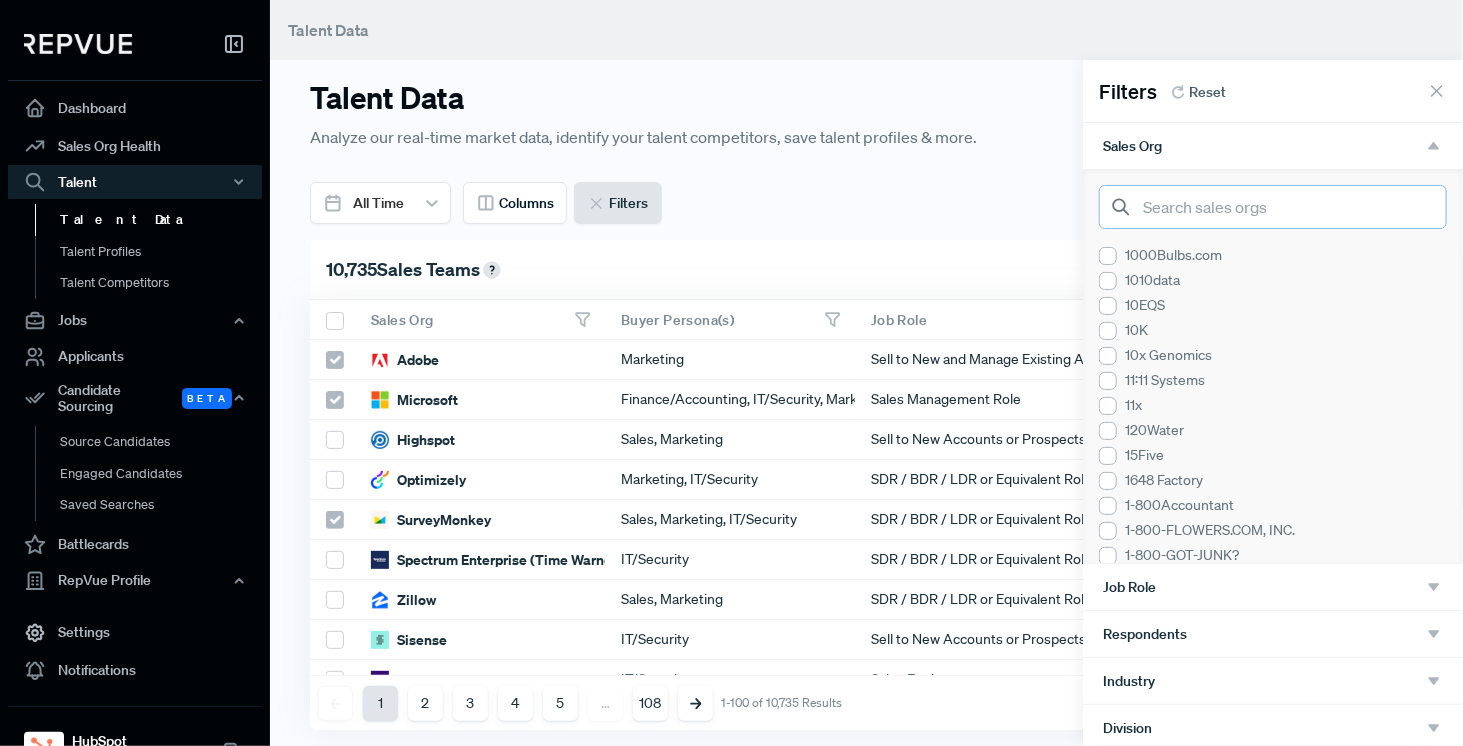 click at bounding box center [1273, 207] 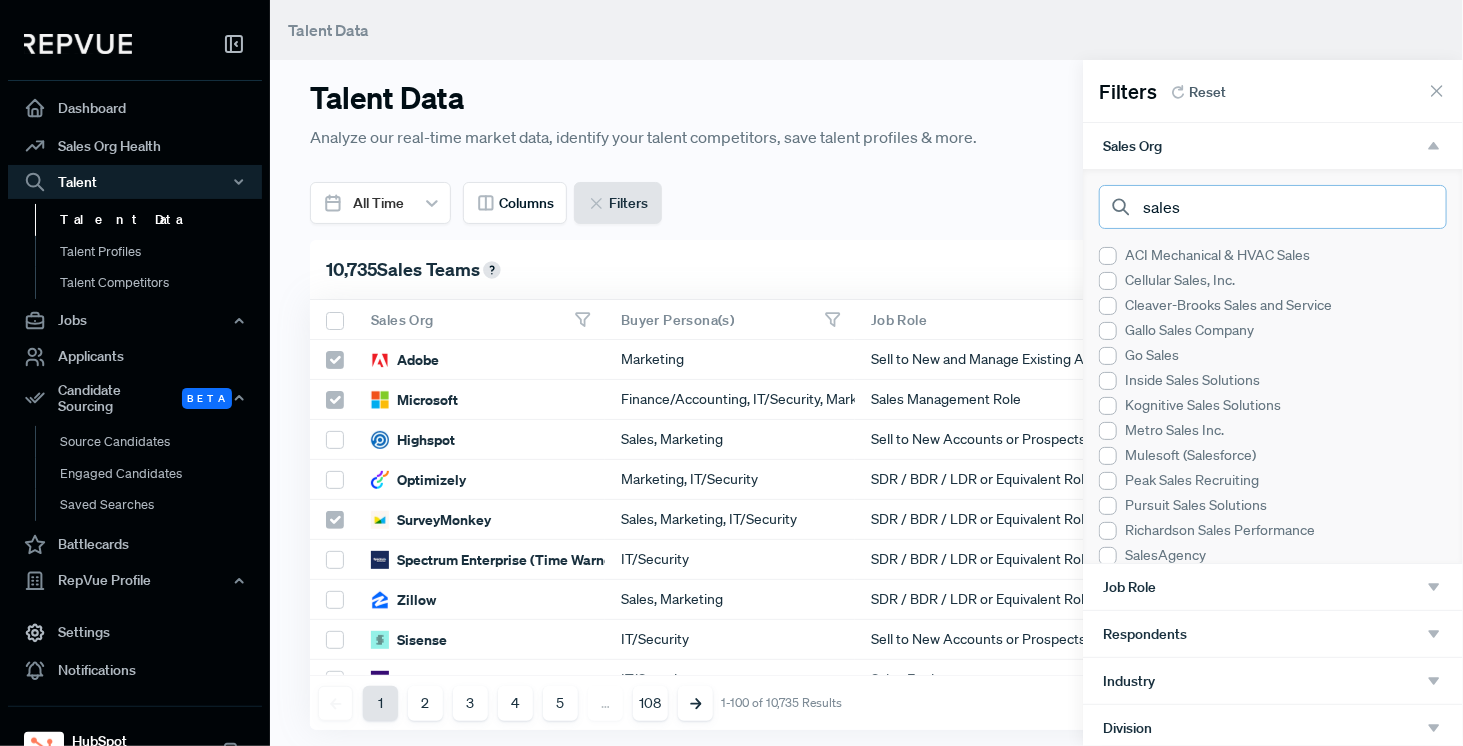 type on "salesforce" 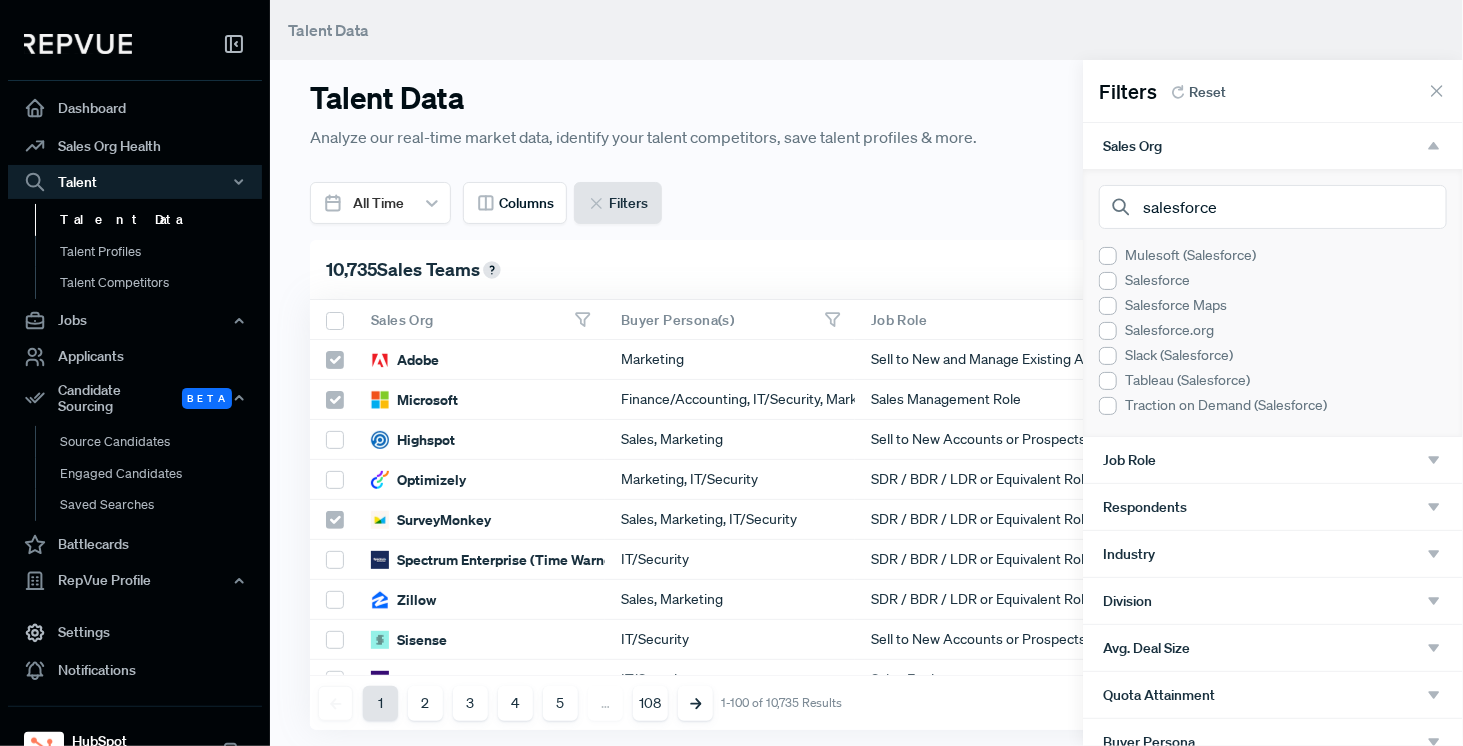 click at bounding box center (1108, 281) 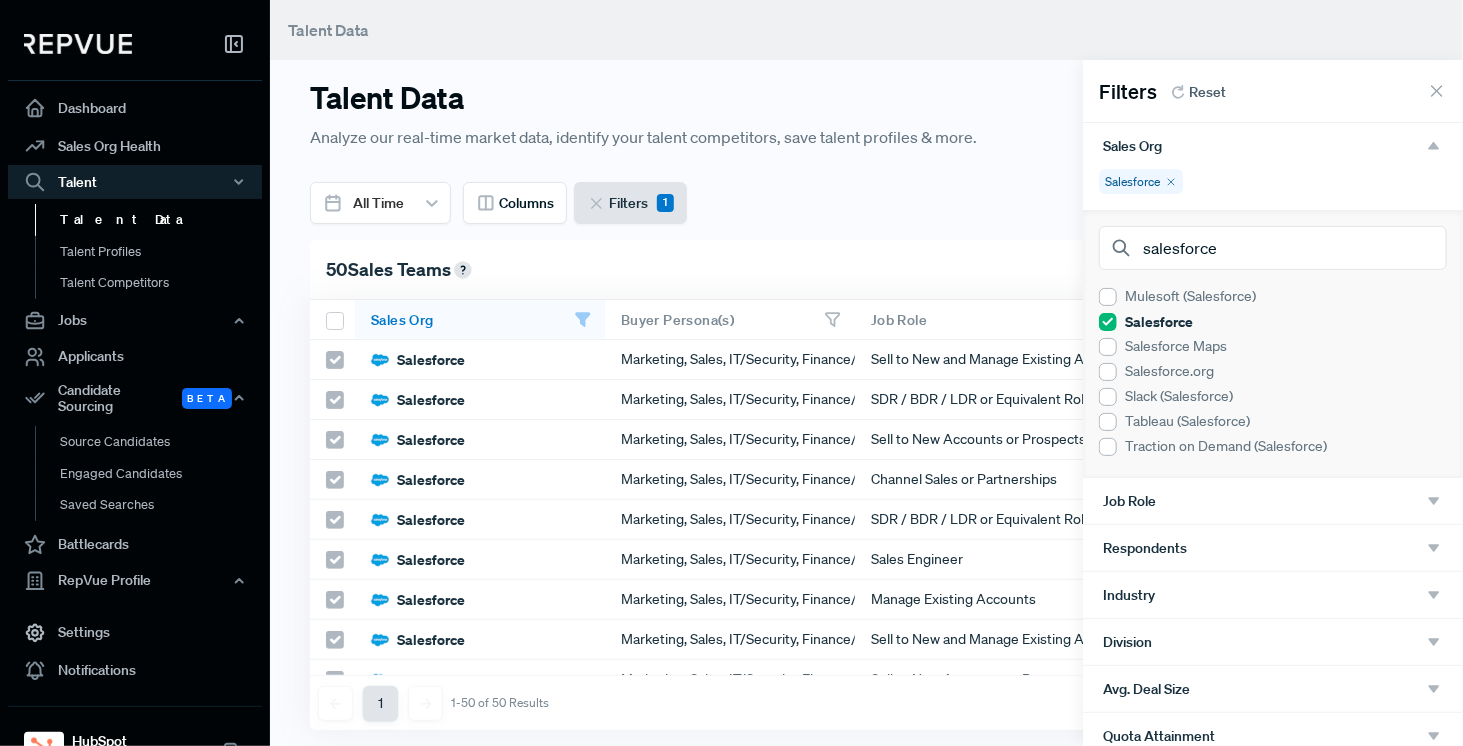 click on "Job Role" at bounding box center [1273, 501] 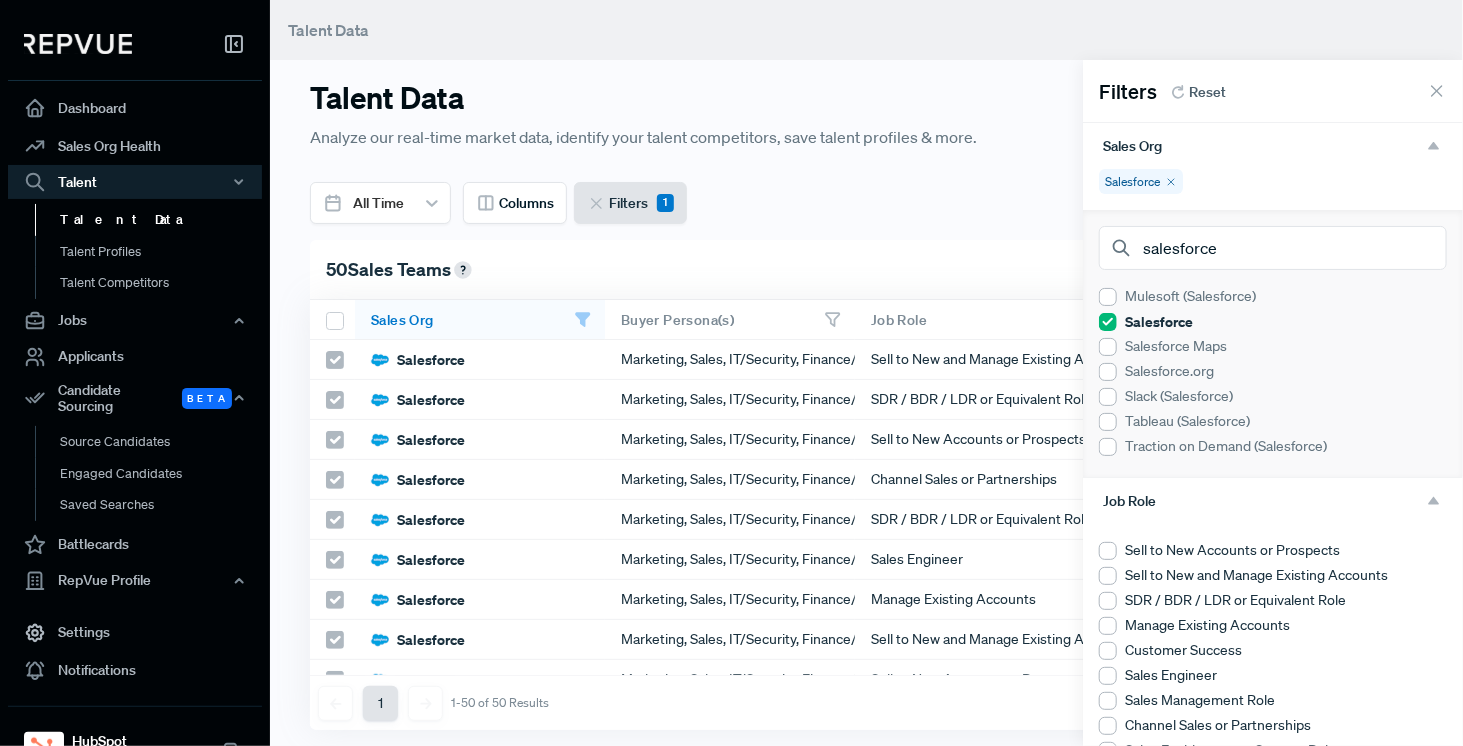 click at bounding box center [1108, 551] 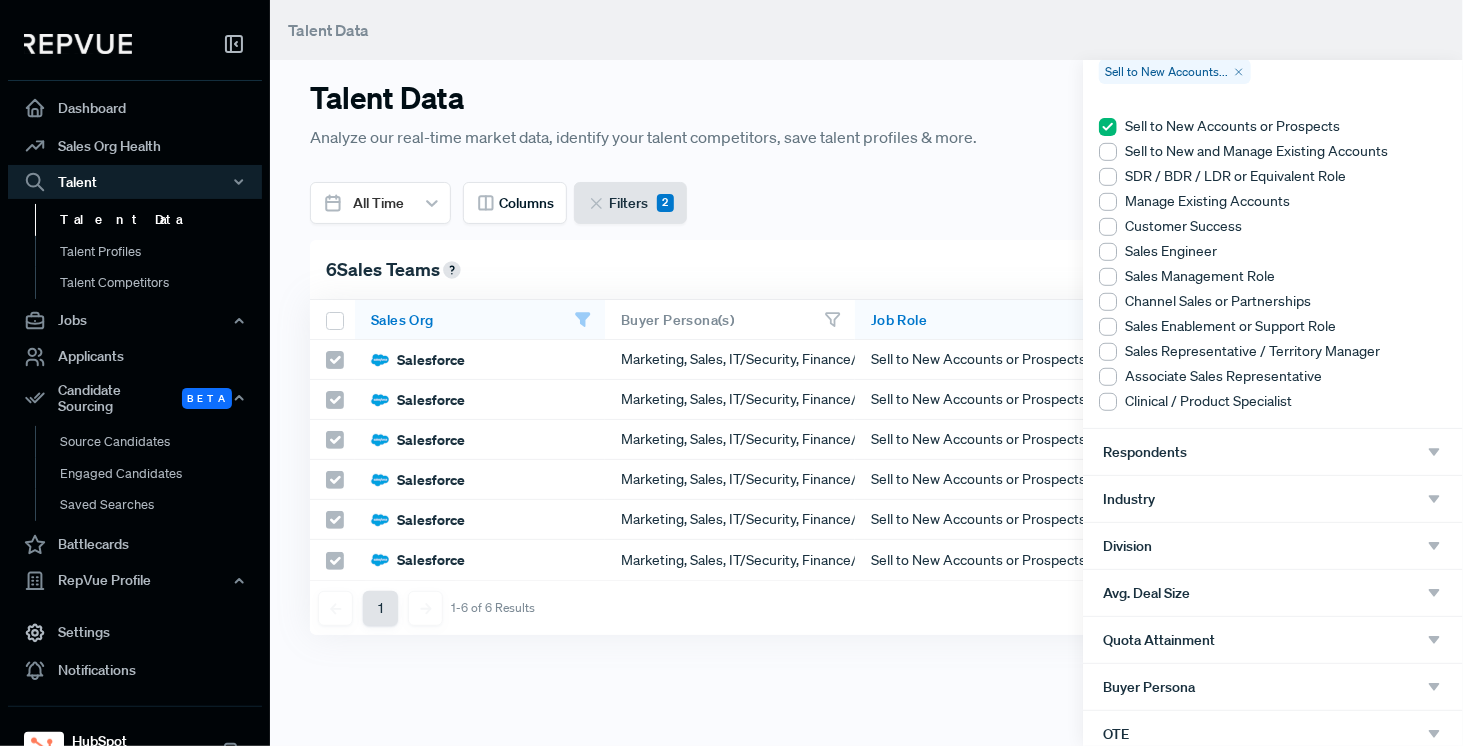 scroll, scrollTop: 500, scrollLeft: 0, axis: vertical 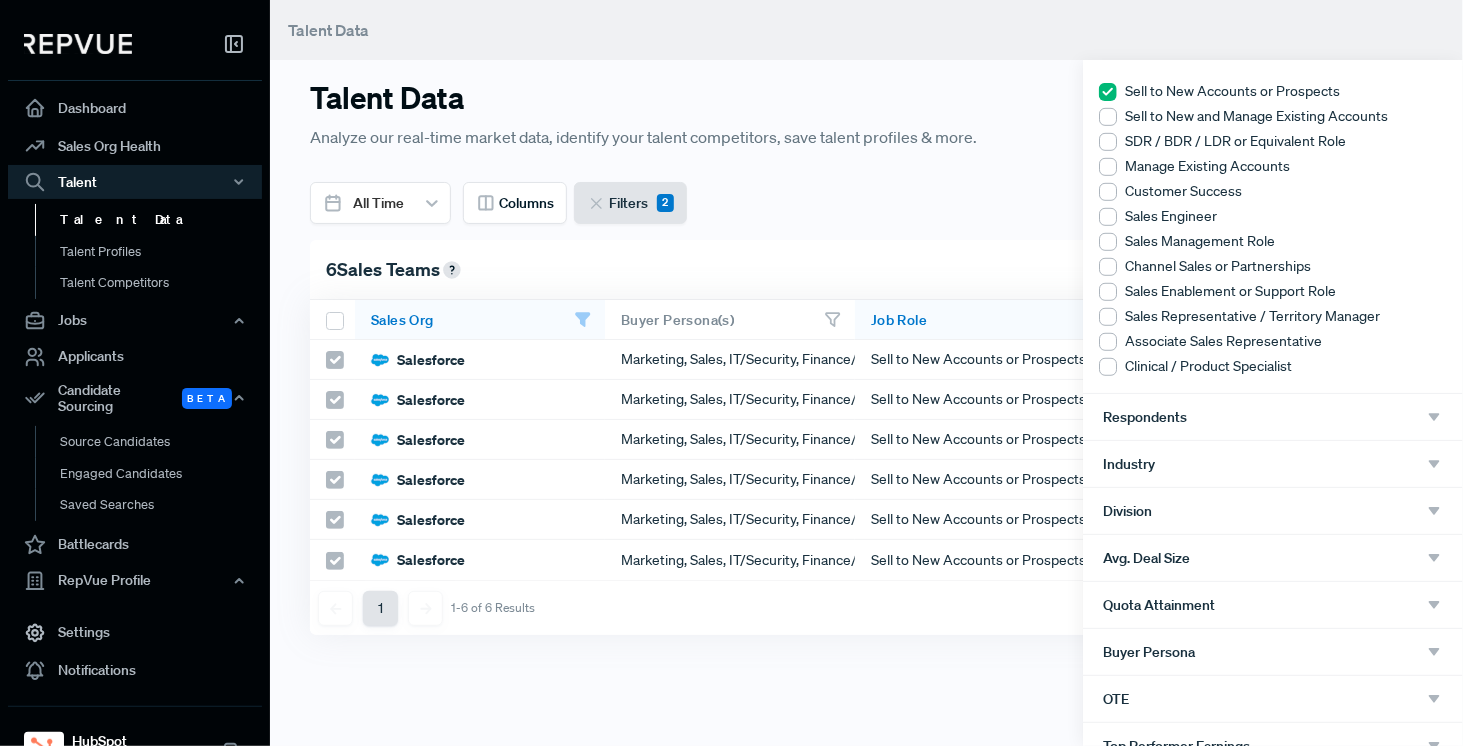 click on "Division" at bounding box center (1273, 511) 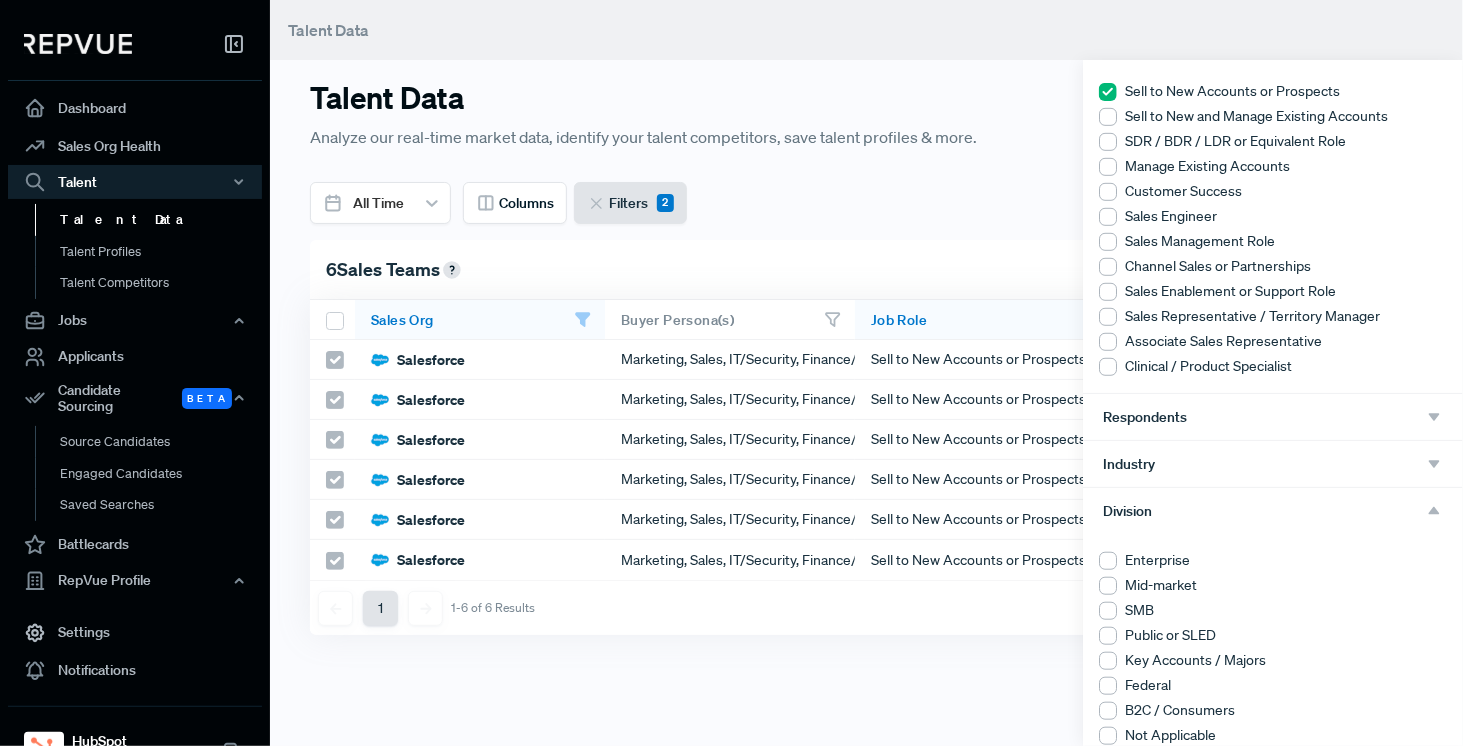 click at bounding box center (1108, 561) 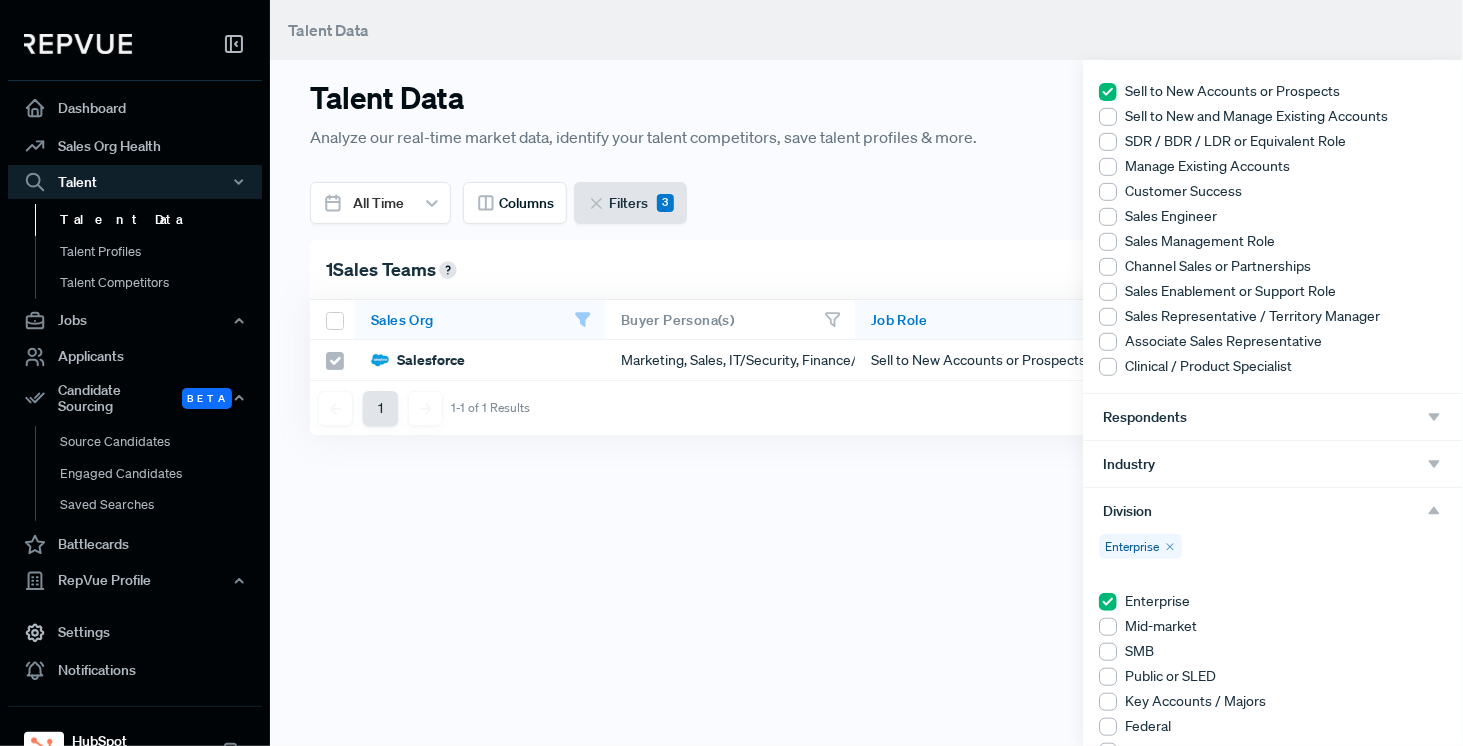 click at bounding box center [731, 373] 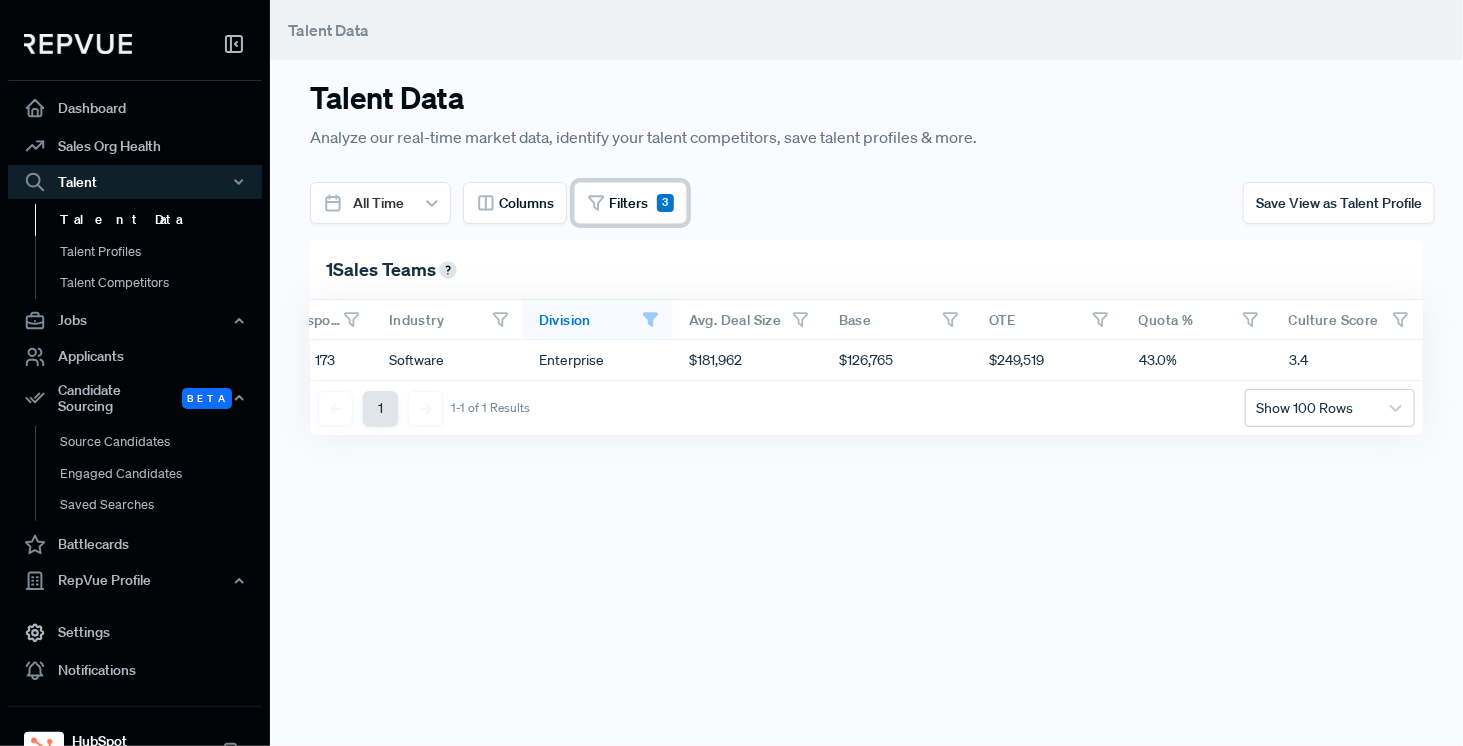 scroll, scrollTop: 0, scrollLeft: 893, axis: horizontal 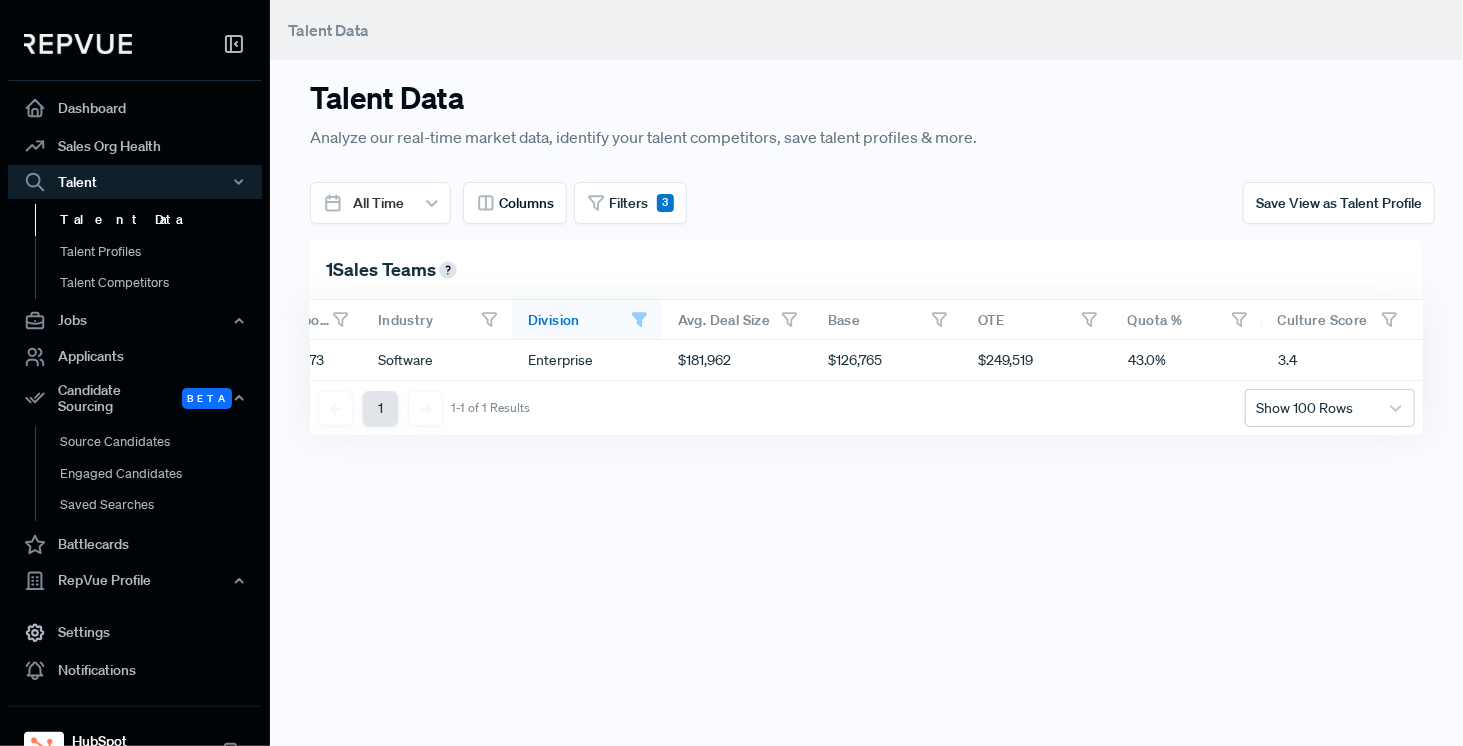 click on "Talent Data Analyze our real-time market data, identify your talent competitors, save talent profiles & more. All Time Columns Filters 3 Save View as Talent Profile 1  Sales Teams   Sales Org Buyer Persona(s) Job Role Respondents Industry Division Avg. Deal Size Base OTE Quota % Culture Score Product Market Fit Score RepVue Score Ratings Count HQ Location Salesforce Marketing, Sales, IT/Security, Finance/Accounting Sell to New Accounts or Prospects 173 Software Enterprise $181,962 $126,765 $249,519 43.0% 3.4 4.0 85.3 218 San Francisco 1 1-1 of 1 Results Show 100 Rows" at bounding box center [866, 373] 